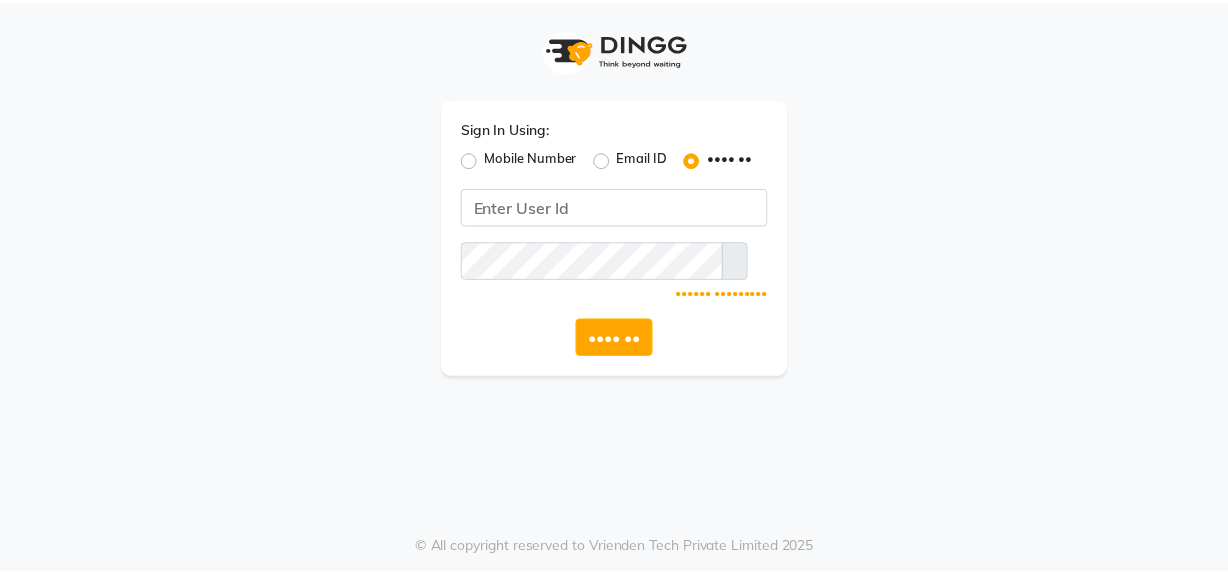 scroll, scrollTop: 0, scrollLeft: 0, axis: both 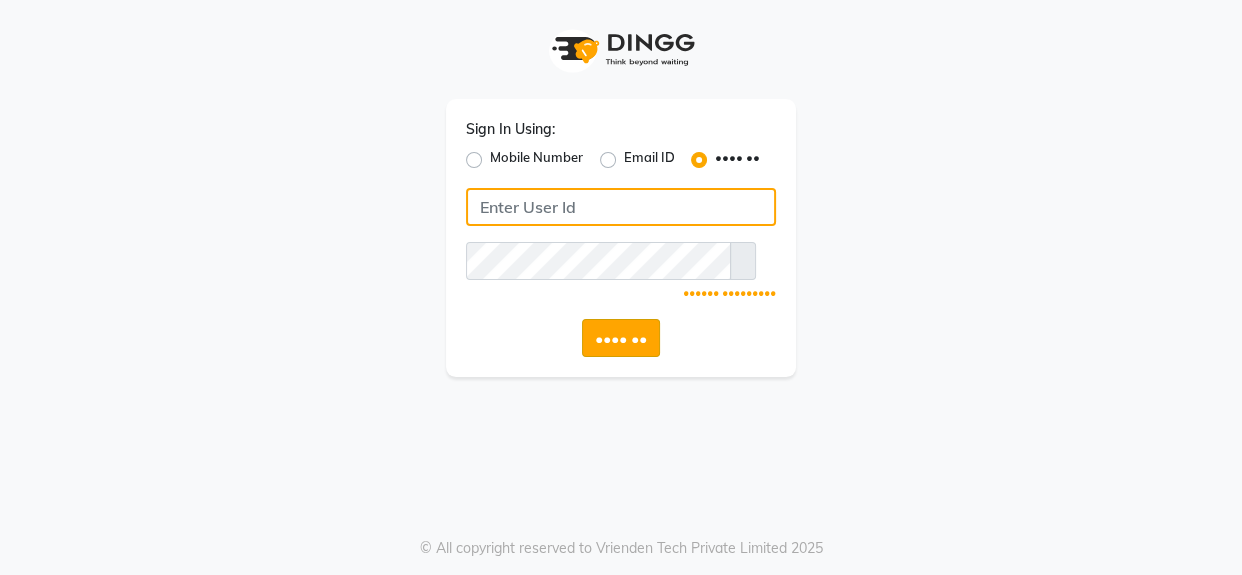 type on "••••••••••••••" 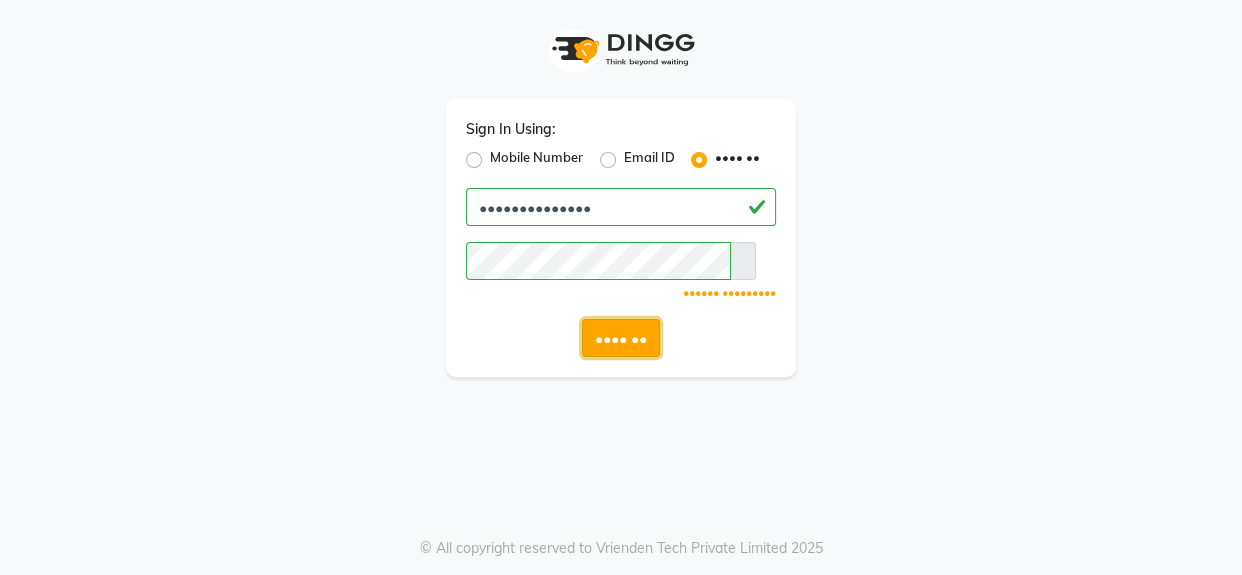 click on "•••• ••" at bounding box center [621, 338] 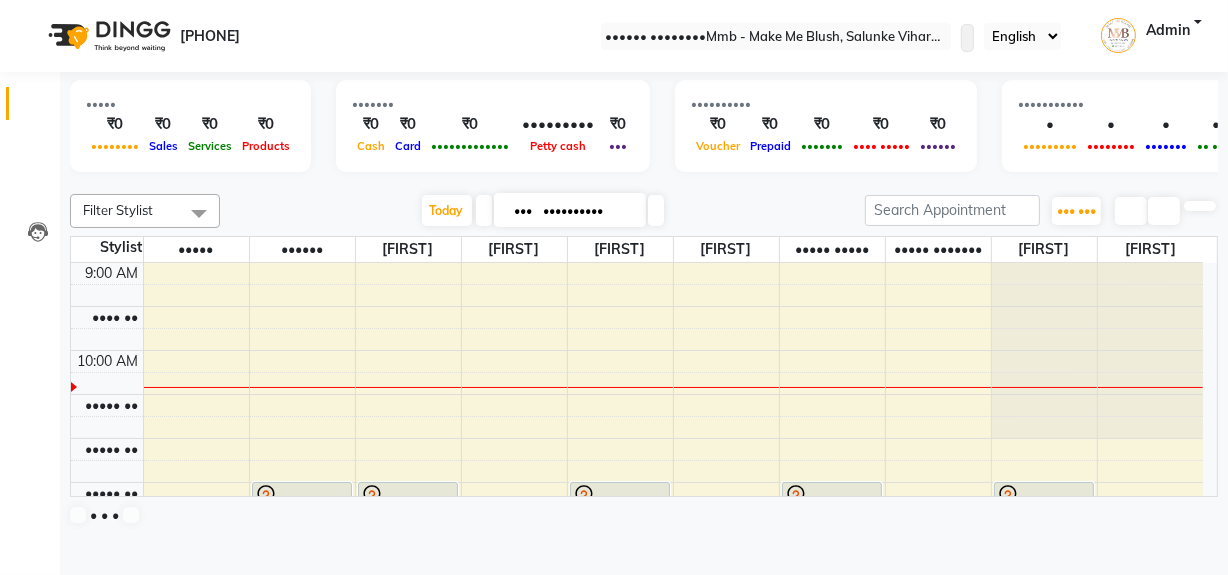 scroll, scrollTop: 0, scrollLeft: 0, axis: both 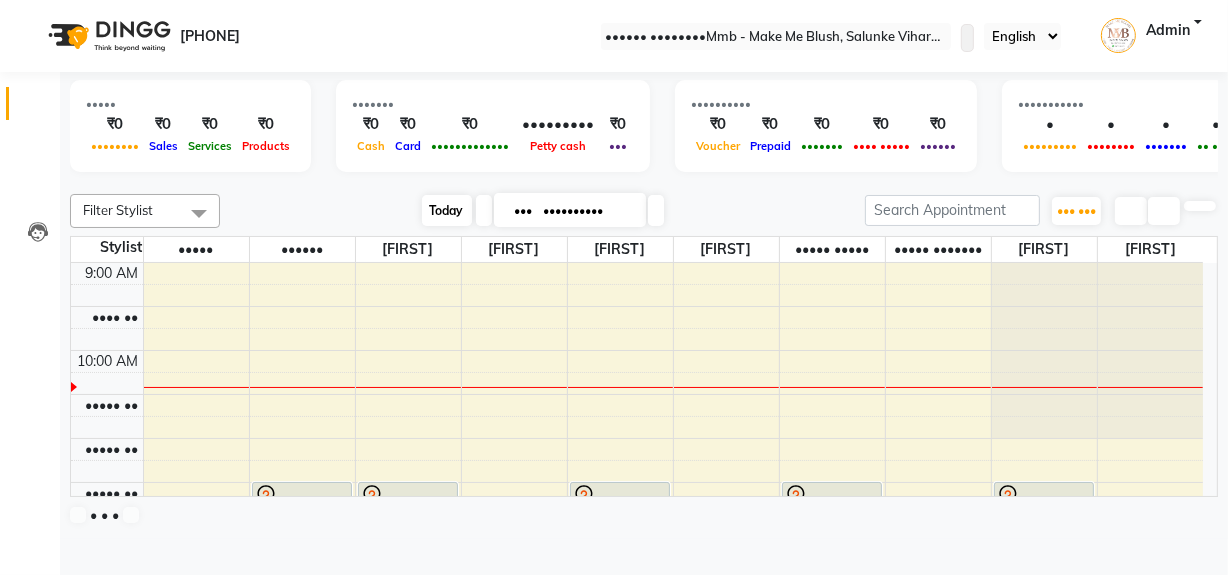 click on "Today" at bounding box center (447, 210) 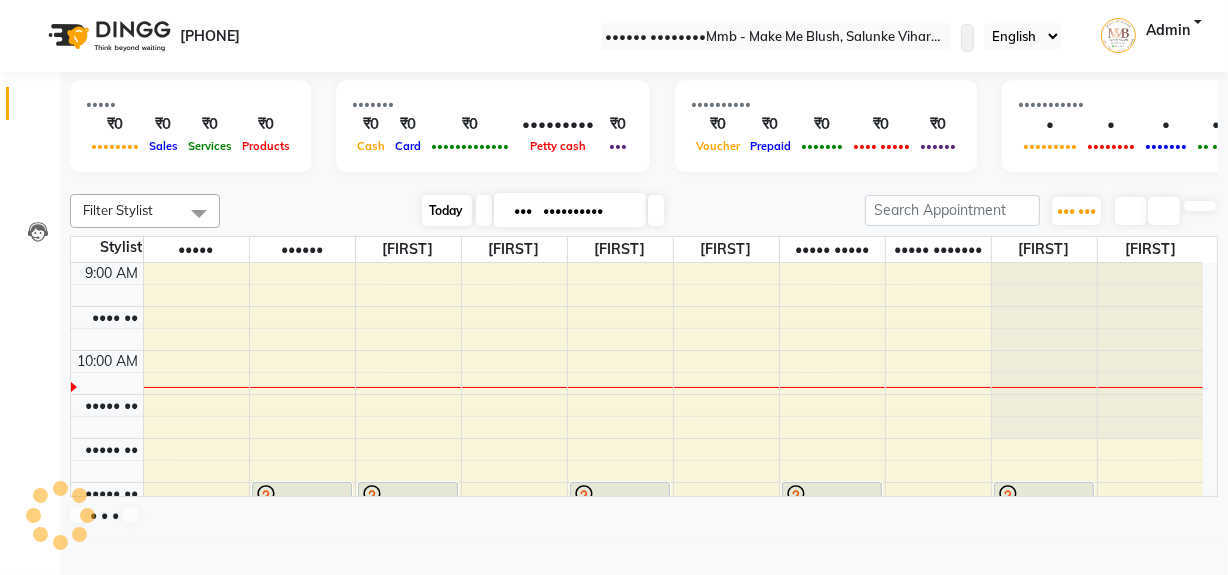 scroll, scrollTop: 89, scrollLeft: 0, axis: vertical 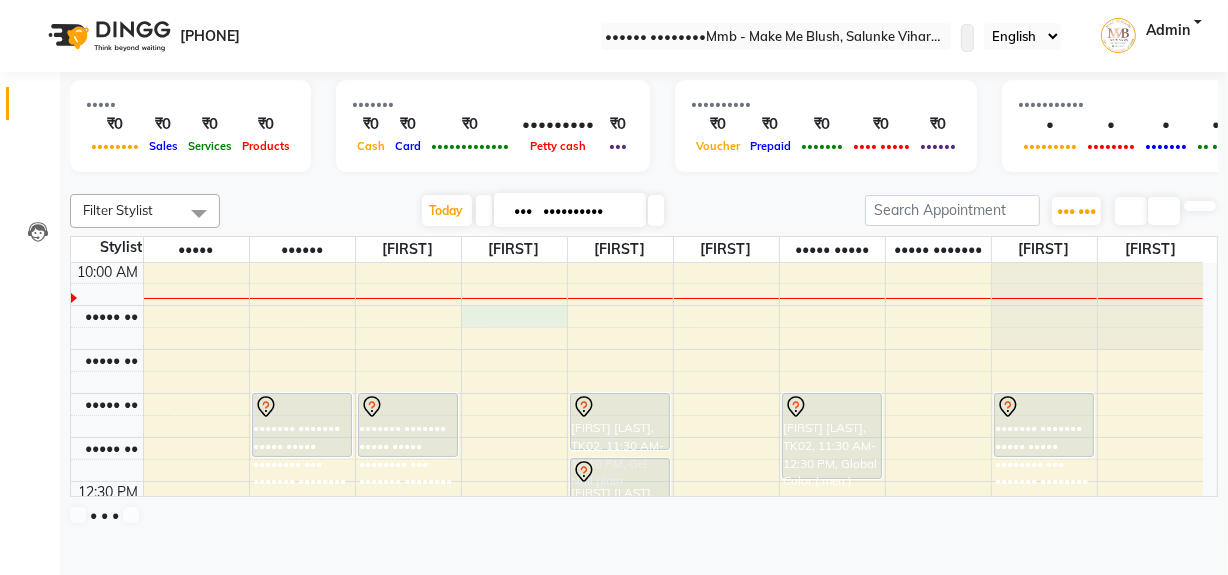click on "9:00 AM 9:30 AM 10:00 AM 10:30 AM 11:00 AM 11:30 AM 12:00 PM 12:30 PM 1:00 PM 1:30 PM 2:00 PM 2:30 PM 3:00 PM 3:30 PM 4:00 PM 4:30 PM 5:00 PM 5:30 PM 6:00 PM 6:30 PM 7:00 PM 7:30 PM 8:00 PM 8:30 PM             [FIRST] [LAST], TK02, 11:30 AM-12:15 PM, Regular Pedicure              [FIRST] [LAST], TK02, 11:30 AM-12:15 PM, Regular Pedicure              [FIRST] [LAST], TK02, 11:30 AM-12:10 PM, Gel Nail plain              [FIRST] [LAST], TK02, 12:15 PM-12:55 PM, Gel Nail plain              [FIRST] [LAST], TK01, 03:00 PM-04:30 PM,  Nails refills             [FIRST] [LAST], TK02, 11:30 AM-12:30 PM, Global  Color ( men )             [FIRST] [LAST], TK03, 03:30 PM-04:40 PM, Roots Touchup Upto 1inch              [FIRST] [LAST], TK02, 11:30 AM-12:15 PM, Regular Pedicure" at bounding box center [637, 701] 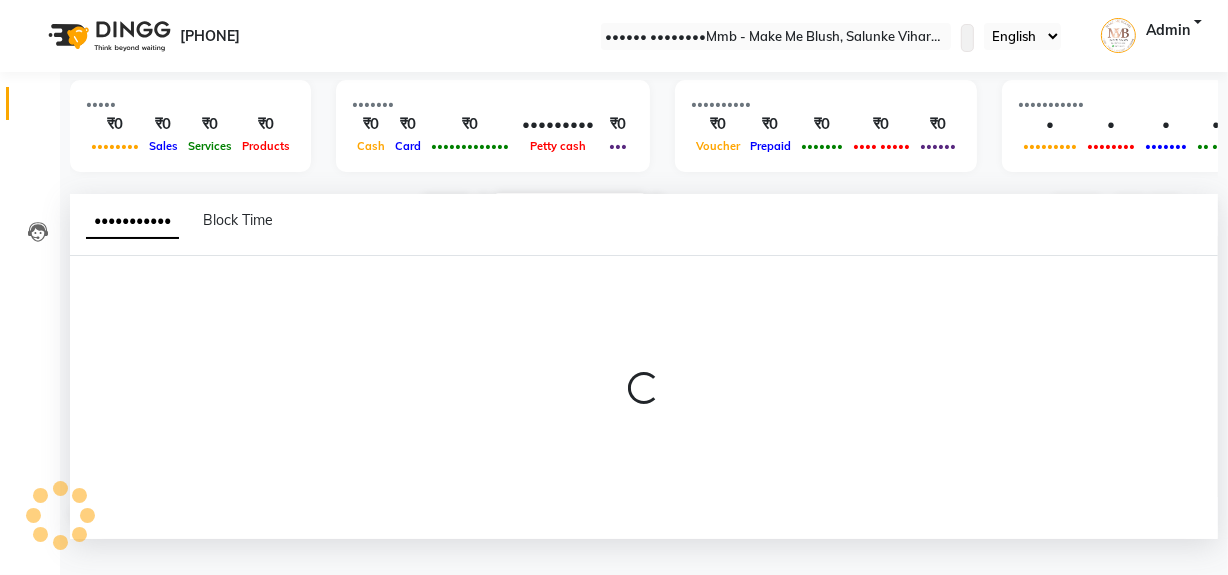 scroll, scrollTop: 0, scrollLeft: 0, axis: both 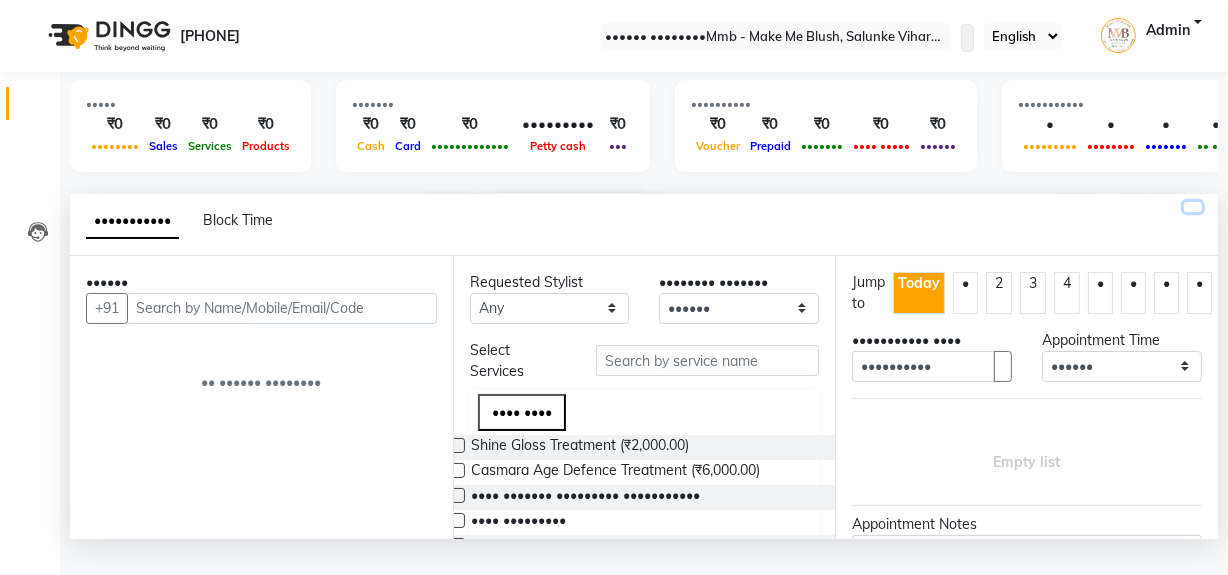 click at bounding box center (1193, 207) 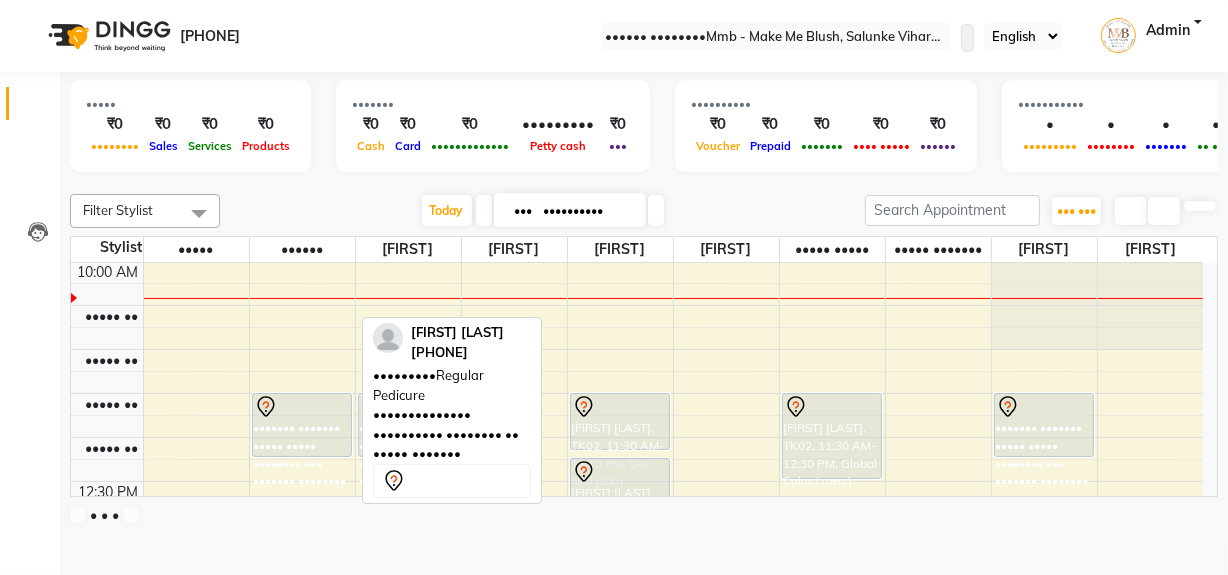 click on "••••••• ••••••• ••••• ••••• •••••••• ••• ••••••• ••••••••" at bounding box center [302, 425] 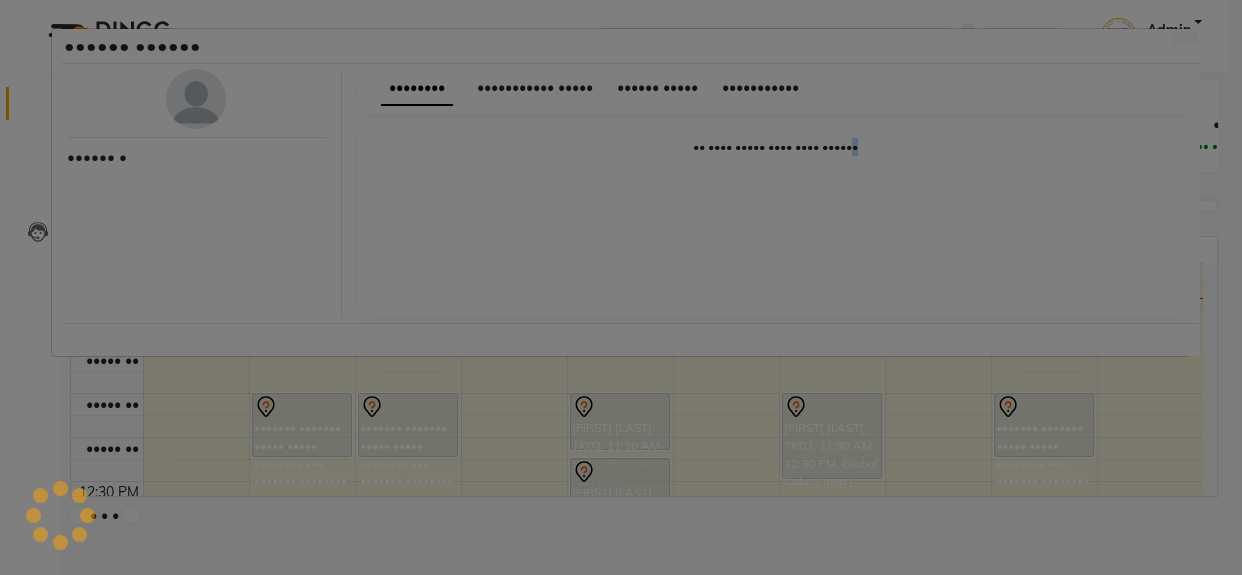 click on "•••••• ••••••     •••••• • •••••••• ••••••••••• ••••• •••••• ••••• ••••••••••• •• •••• ••••• •••• •••• ••••••" at bounding box center (621, 287) 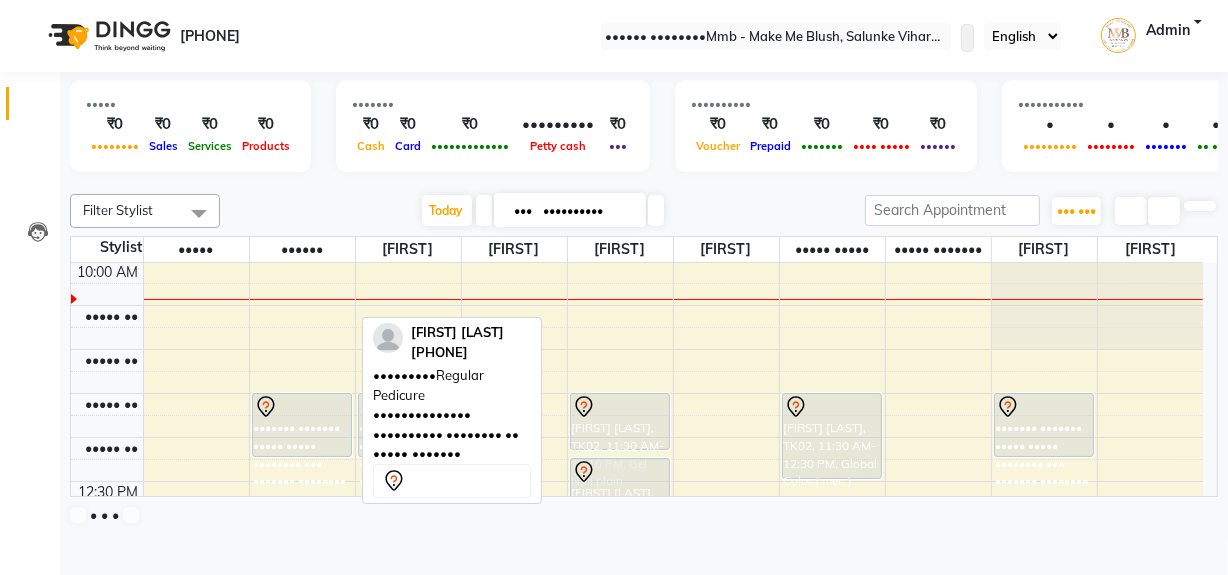click at bounding box center [302, 407] 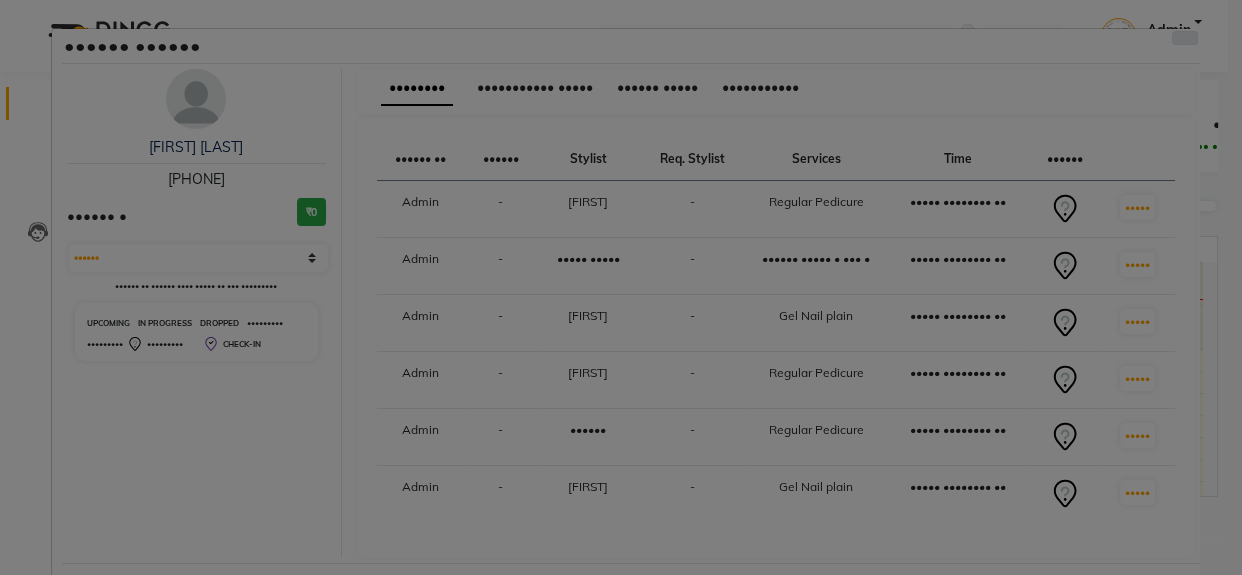 click at bounding box center (1185, 38) 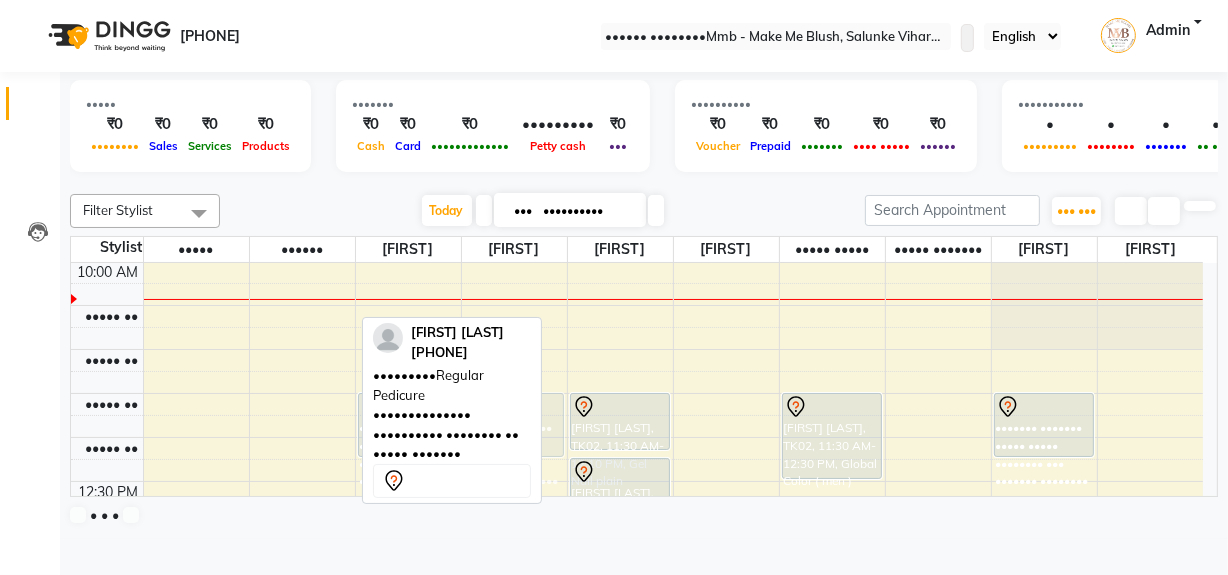 click on "••••••• ••••••• ••••• ••••• •••••••• ••• ••••••• ••••••••              ••••••• ••••••• ••••• ••••• •••••••• ••• ••••••• ••••••••              ••••••• ••••••• ••••• ••••• •••••••• ••• ••••••• ••••••••              ••••••• ••••••• ••••• ••••• •••••••• ••• ••• •••• •••••              ••••••• ••••••• ••••• ••••• •••••••• ••• ••• •••• •••••              ••••••• ••••••••• ••••• ••••• •••••••• •••  ••••• •••••••             ••••••• ••••••• ••••• ••••• •••••••• ••• ••••••  ••••• • ••• •             ••••••• ••••••• ••••• ••••• •••••••• ••• ••••• ••••••• •••• •••••              ••••••• ••••••• ••••• ••••• •••••••• ••• ••••••• ••••••••" at bounding box center (637, 701) 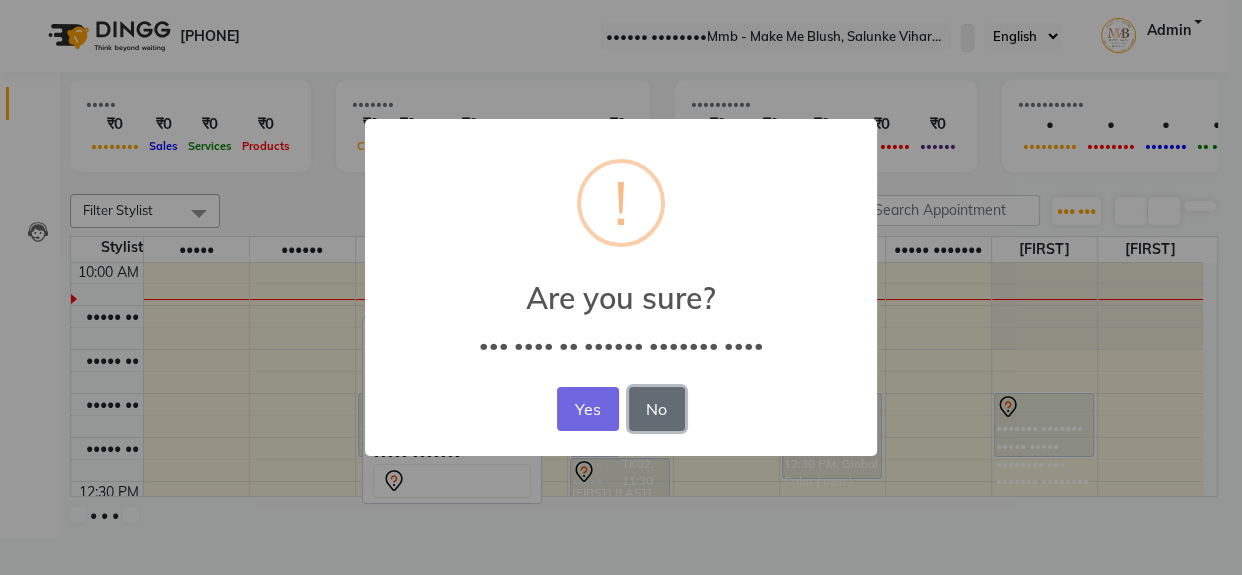 click on "No" at bounding box center [657, 409] 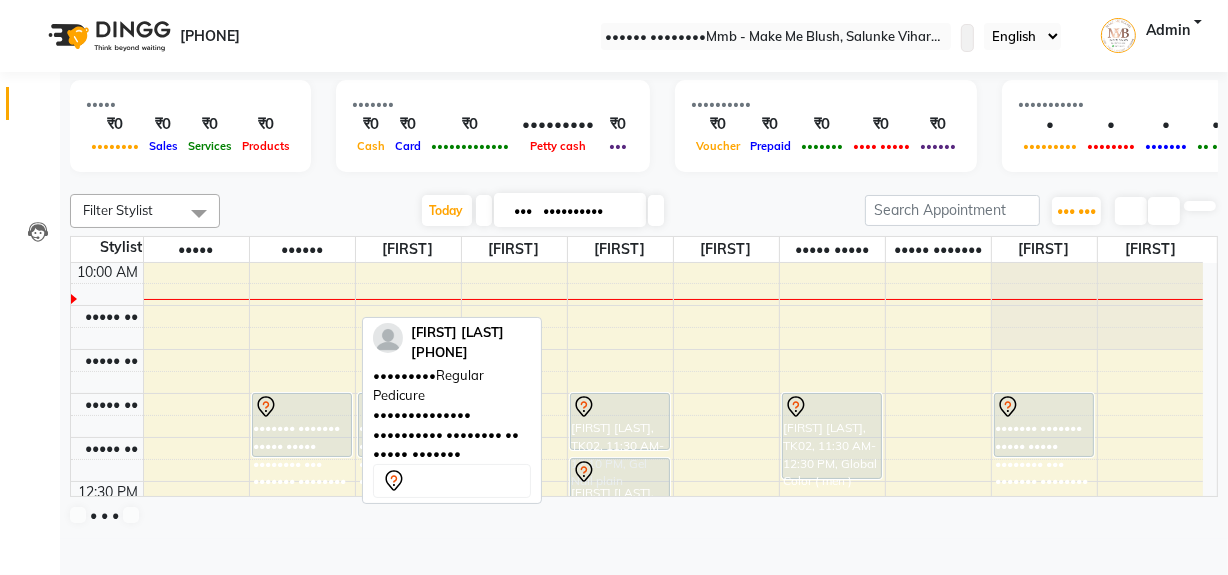 click at bounding box center (302, 407) 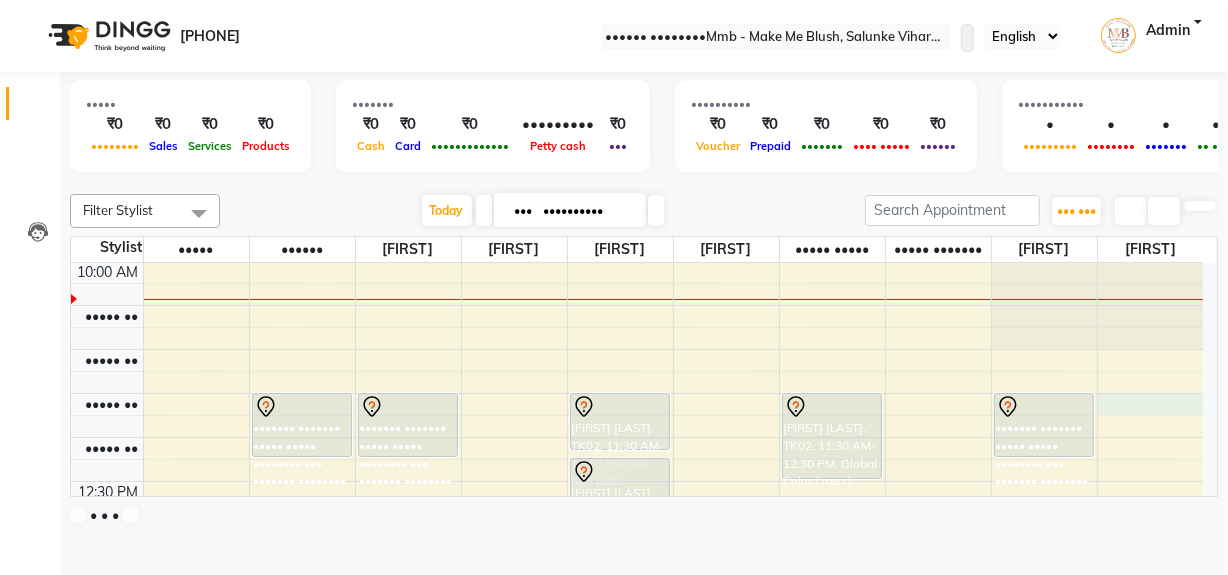 click on "9:00 AM 9:30 AM 10:00 AM 10:30 AM 11:00 AM 11:30 AM 12:00 PM 12:30 PM 1:00 PM 1:30 PM 2:00 PM 2:30 PM 3:00 PM 3:30 PM 4:00 PM 4:30 PM 5:00 PM 5:30 PM 6:00 PM 6:30 PM 7:00 PM 7:30 PM 8:00 PM 8:30 PM             [FIRST] [LAST], TK02, 11:30 AM-12:15 PM, Regular Pedicure              [FIRST] [LAST], TK02, 11:30 AM-12:15 PM, Regular Pedicure              [FIRST] [LAST], TK02, 11:30 AM-12:10 PM, Gel Nail plain              [FIRST] [LAST], TK02, 12:15 PM-12:55 PM, Gel Nail plain              [FIRST] [LAST], TK01, 03:00 PM-04:30 PM,  Nails refills             [FIRST] [LAST], TK02, 11:30 AM-12:30 PM, Global  Color ( men )             [FIRST] [LAST], TK03, 03:30 PM-04:40 PM, Roots Touchup Upto 1inch              [FIRST] [LAST], TK02, 11:30 AM-12:15 PM, Regular Pedicure" at bounding box center [637, 701] 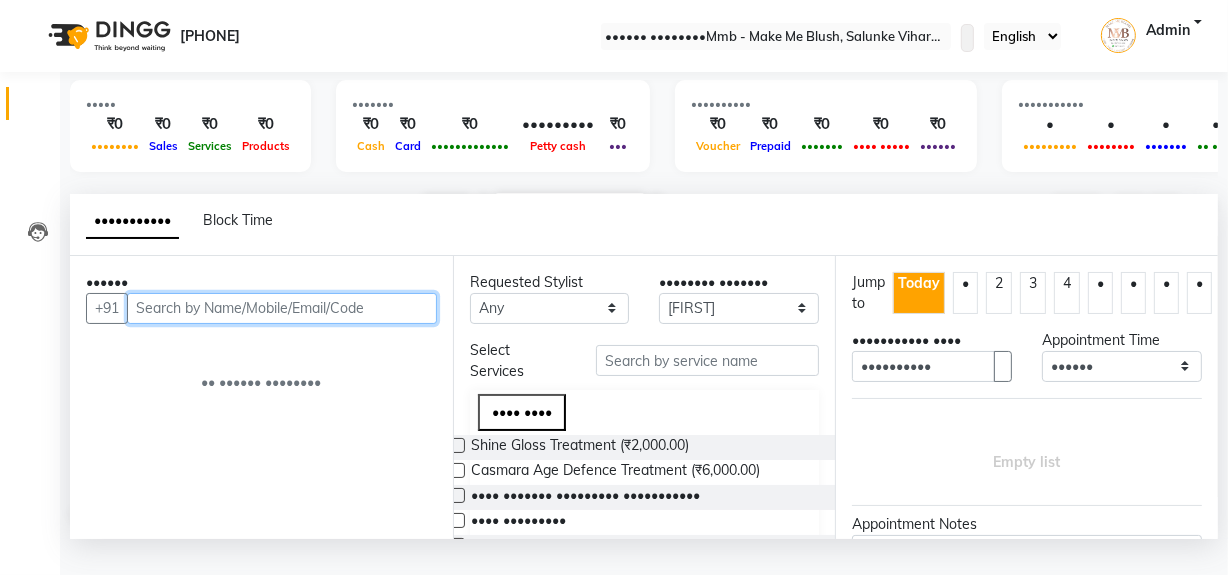 click at bounding box center (282, 308) 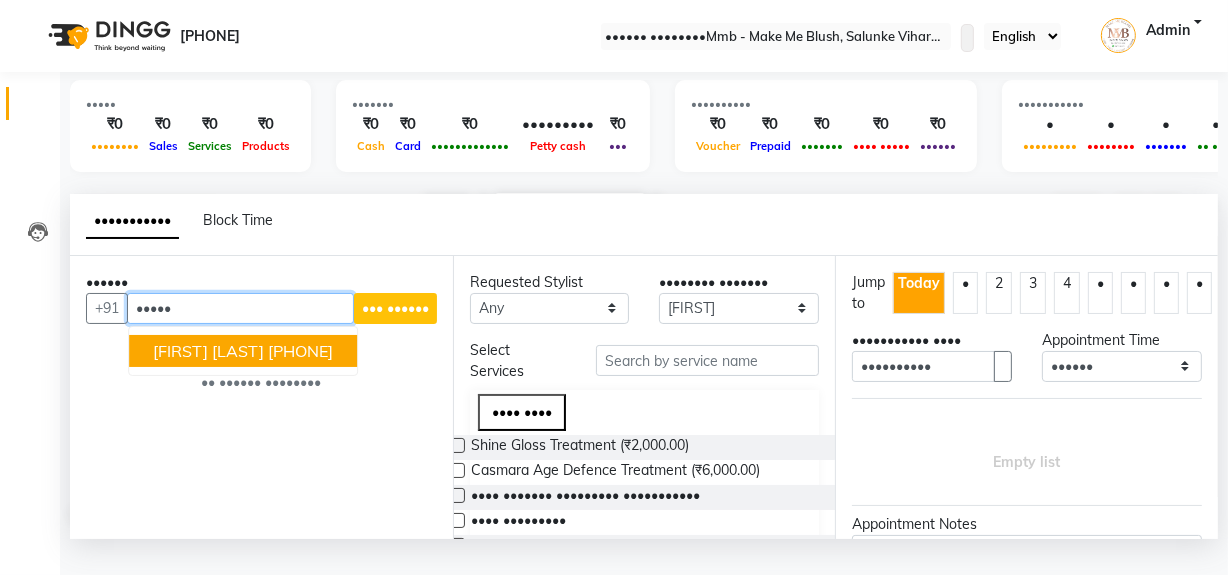 click on "[FIRST] [LAST]" at bounding box center (208, 351) 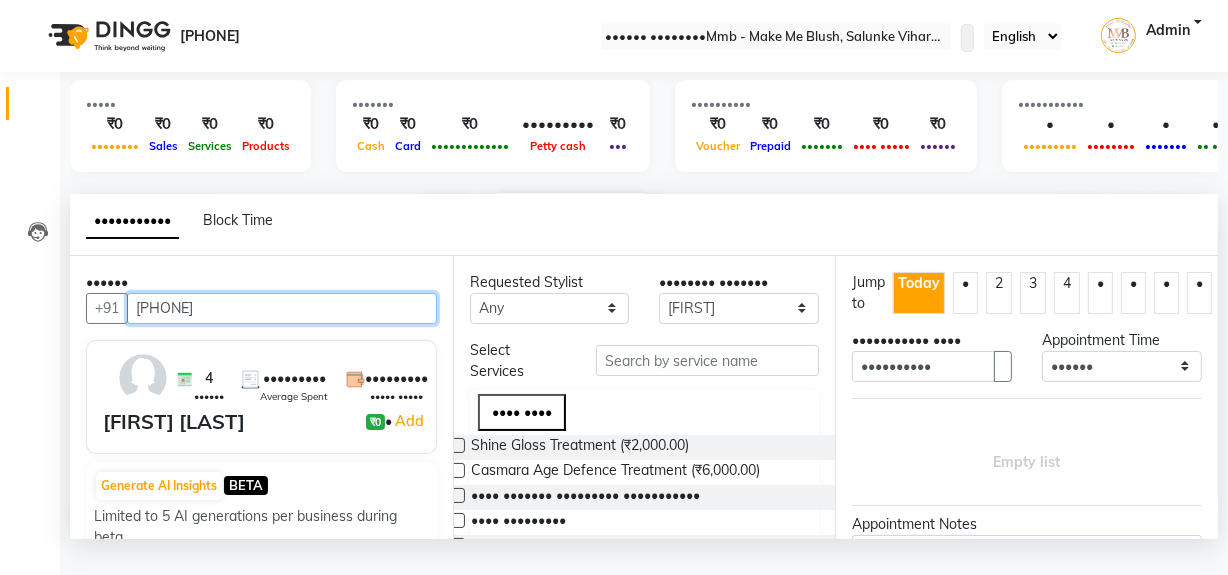 type on "[PHONE]" 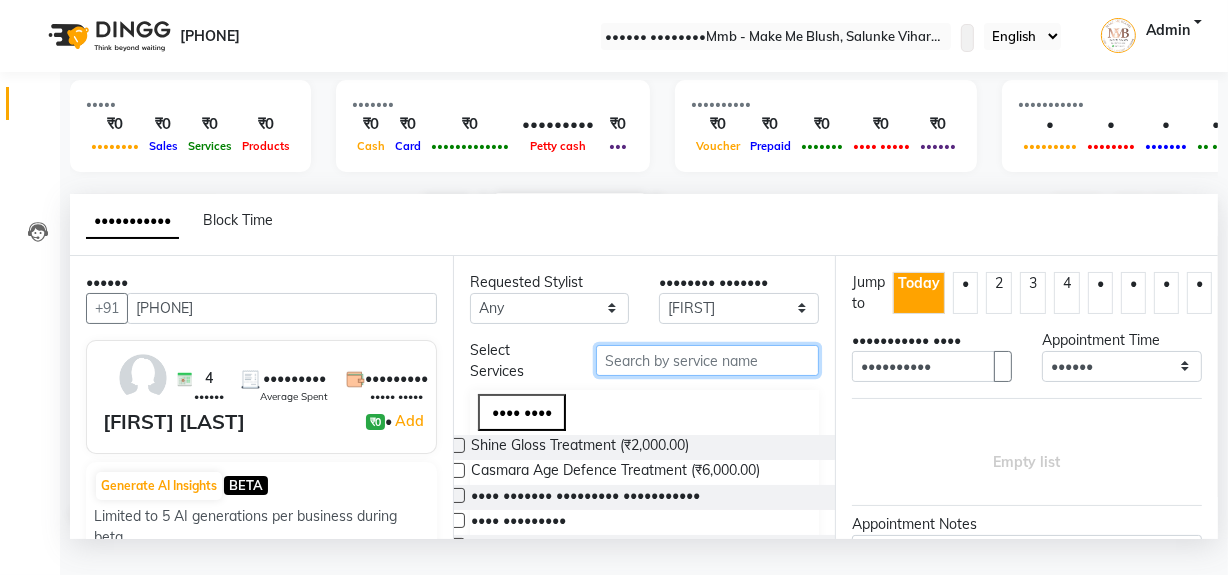 click at bounding box center [707, 360] 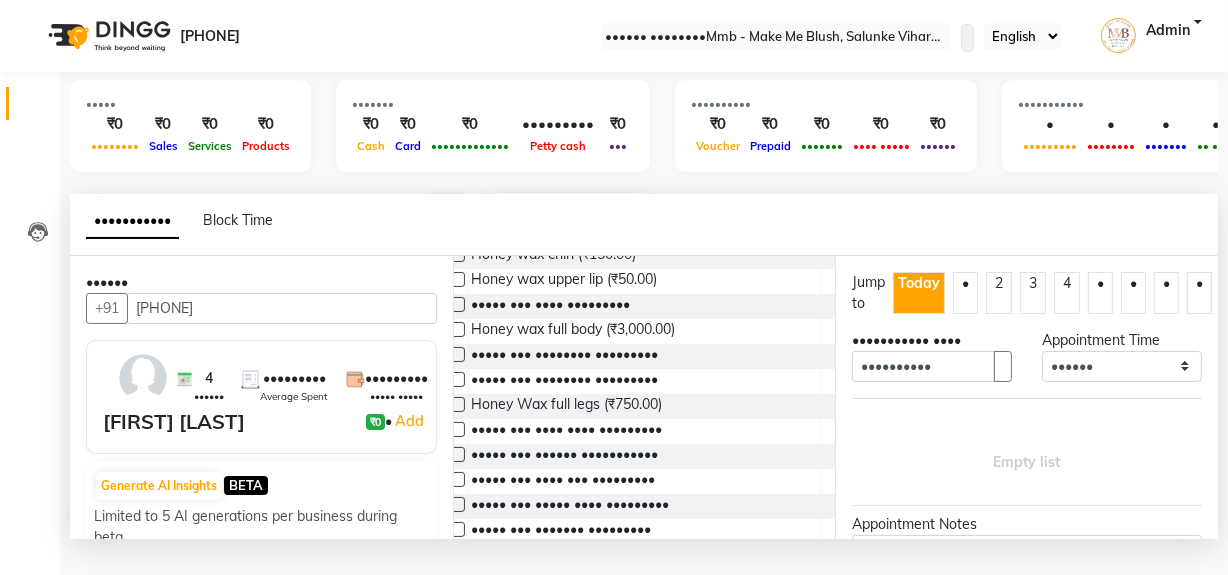scroll, scrollTop: 218, scrollLeft: 0, axis: vertical 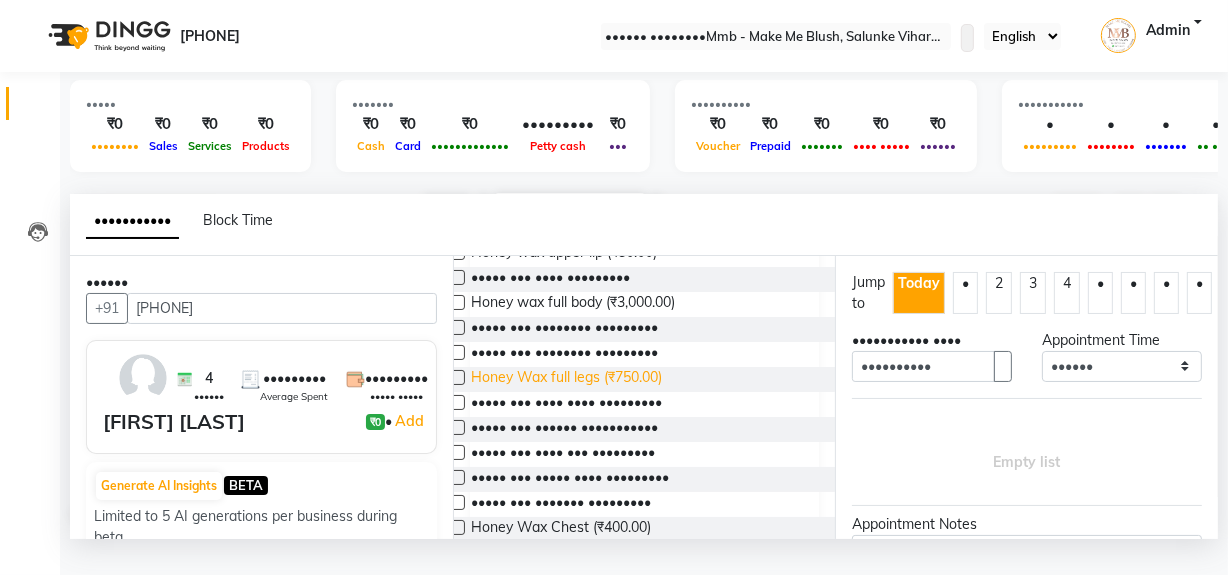 type on "wax" 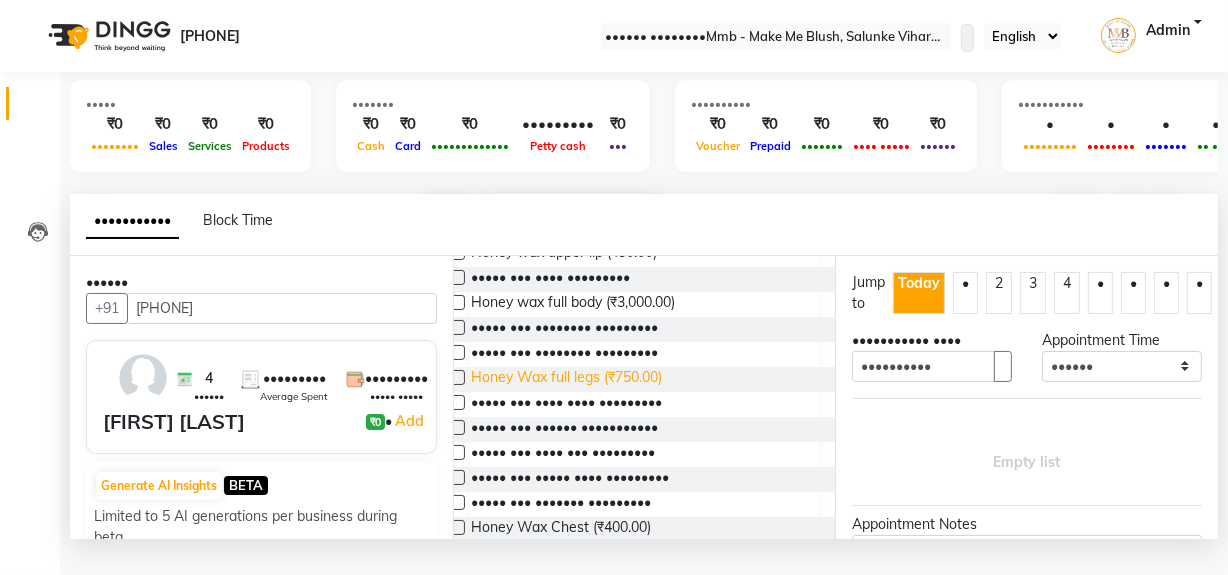 click on "Honey Wax full legs (₹750.00)" at bounding box center (553, 229) 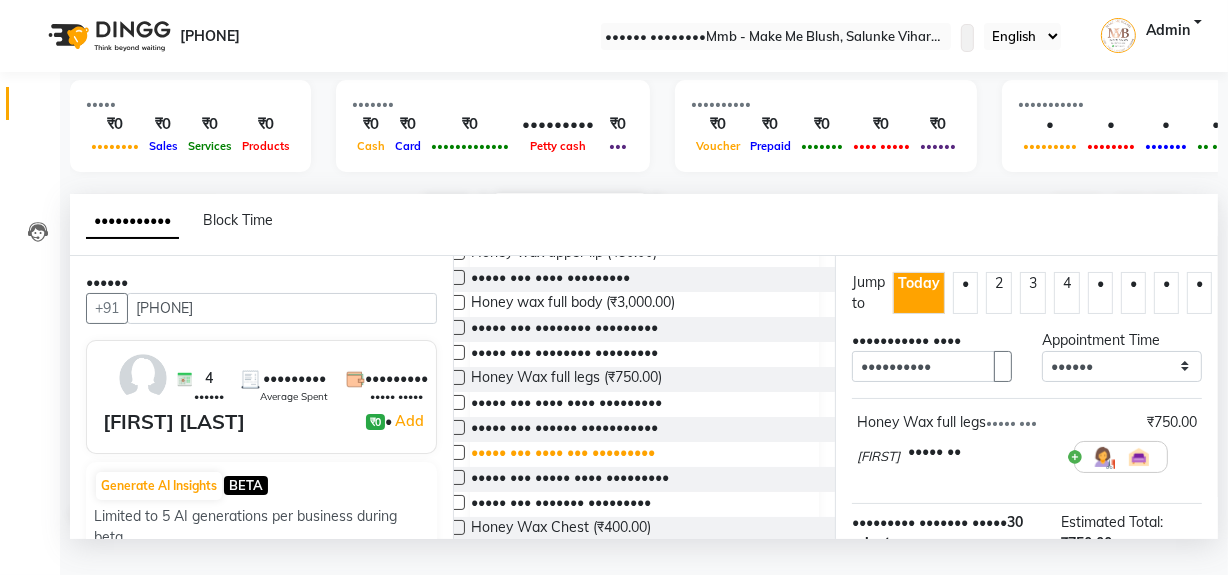 click on "••••• ••• •••• •••  •••••••••" at bounding box center [553, 229] 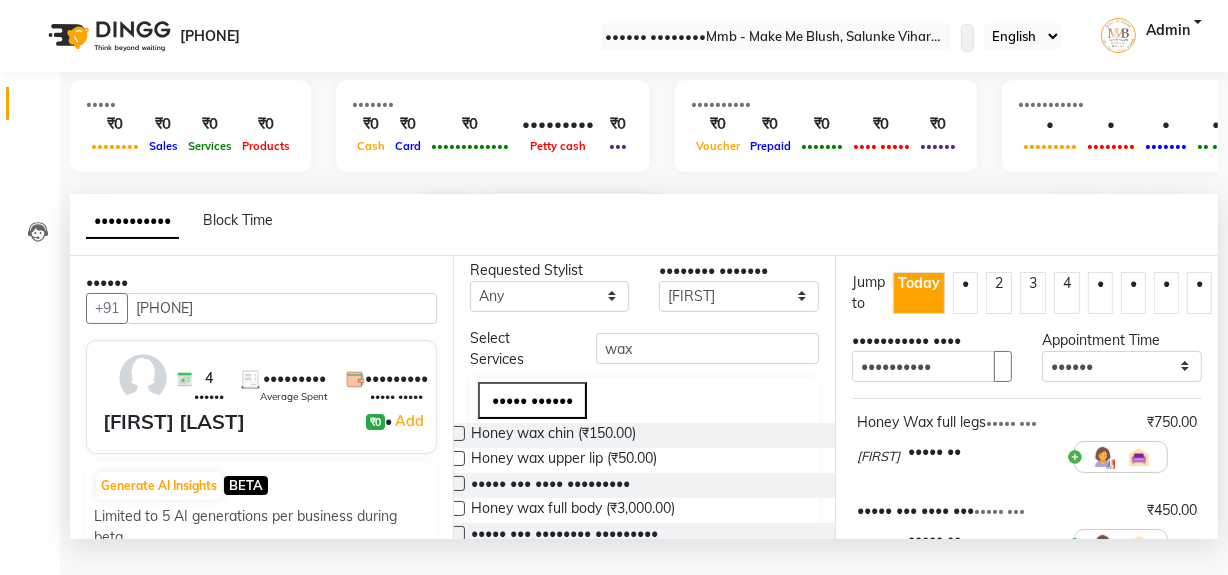 scroll, scrollTop: 0, scrollLeft: 0, axis: both 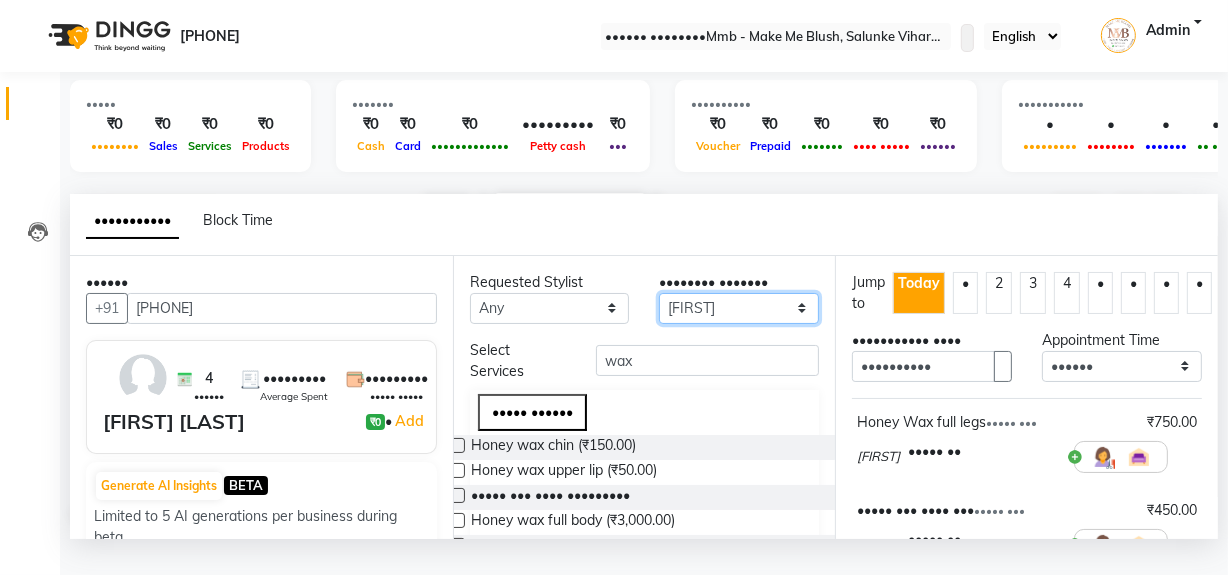 click on "Select [FIRST] [LAST] [FIRST] [FIRST] [FIRST] [FIRST] [FIRST] [FIRST] [FIRST]" at bounding box center [550, 308] 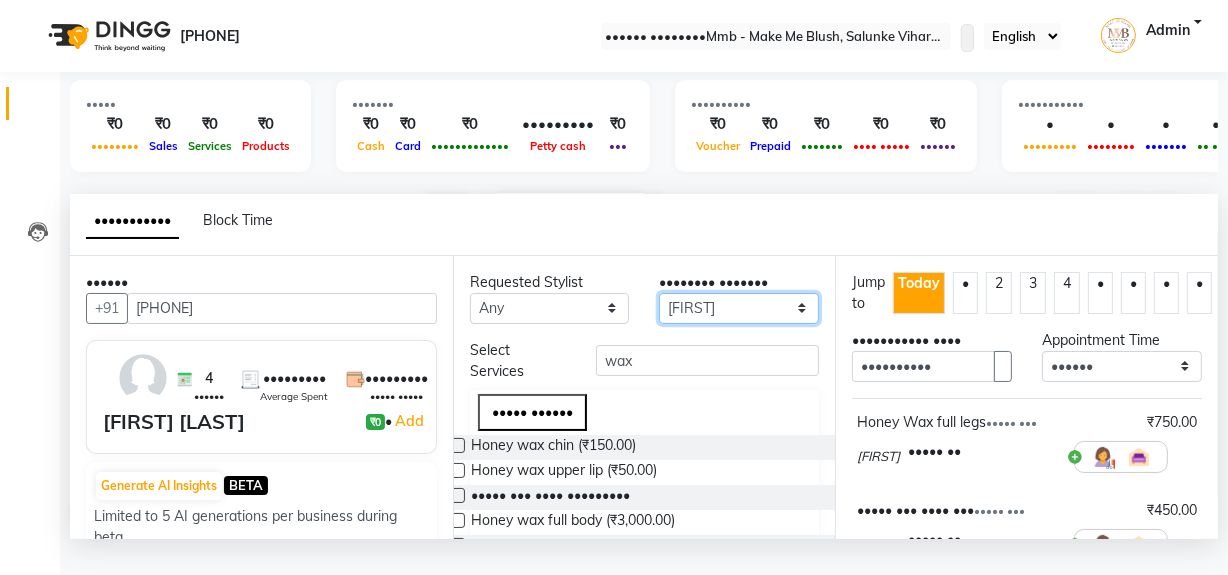 select on "45263" 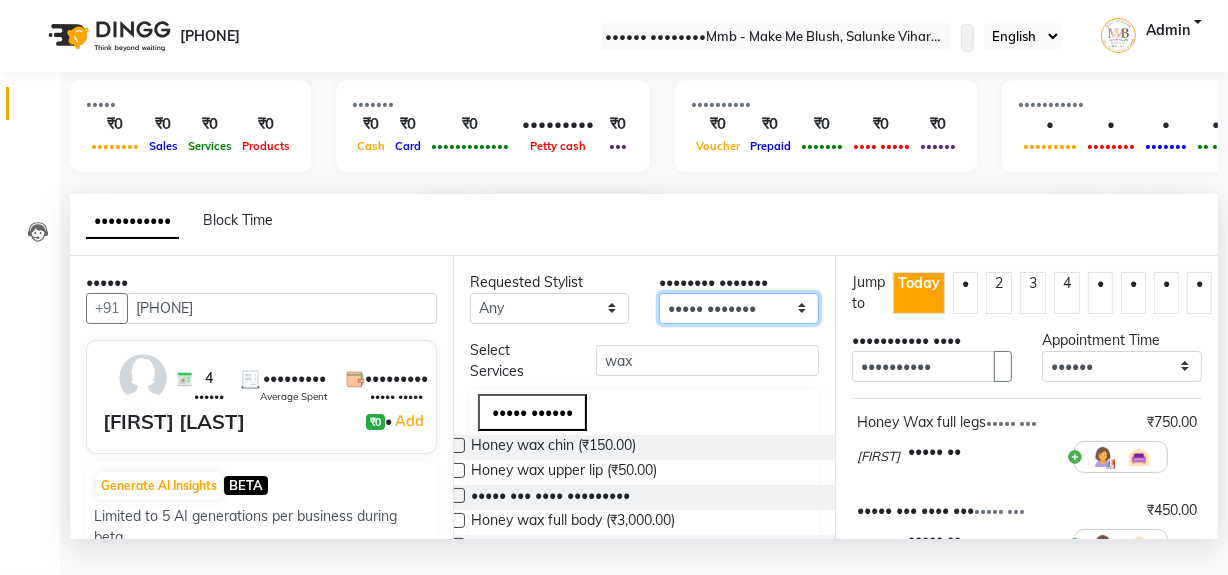 click on "Select [FIRST] [LAST] [FIRST] [FIRST] [FIRST] [FIRST] [FIRST] [FIRST] [FIRST]" at bounding box center [550, 308] 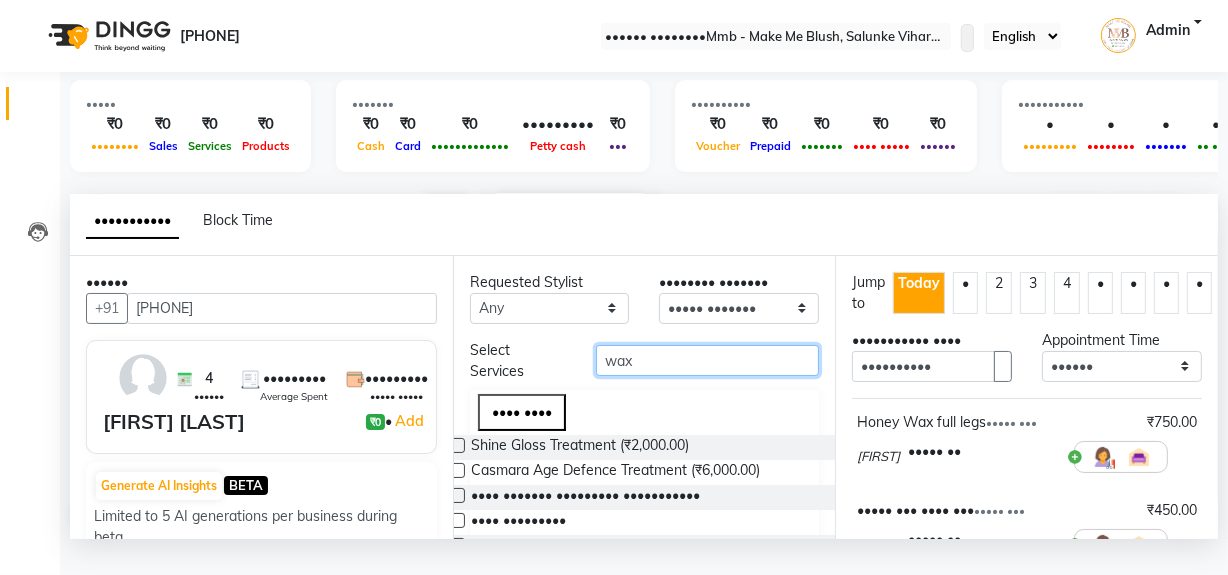 click on "wax" at bounding box center [707, 360] 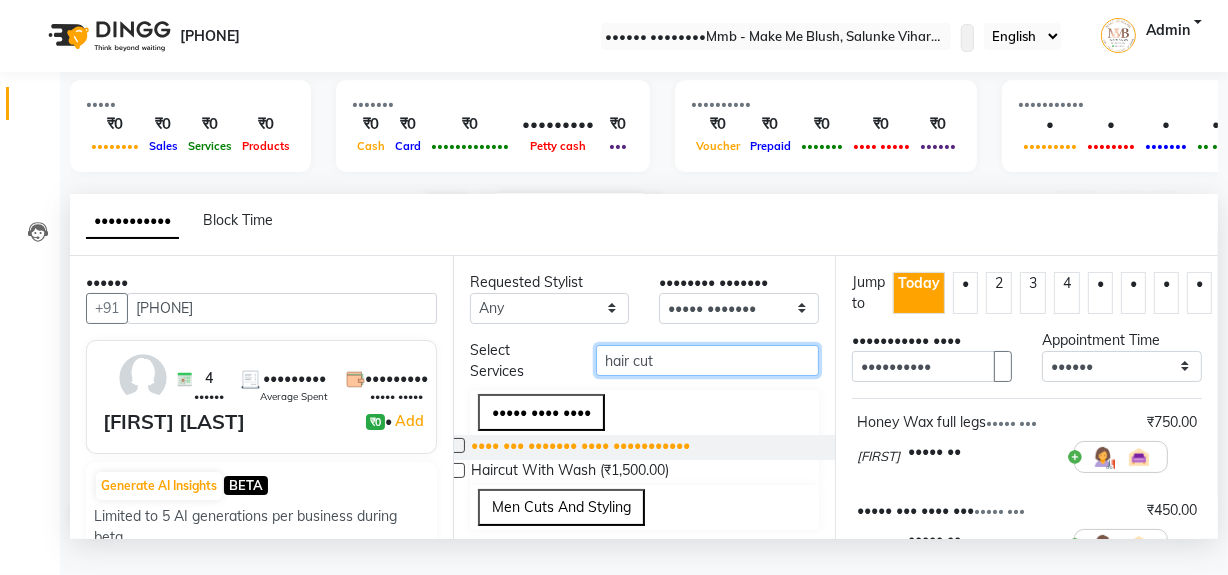type on "hair cut" 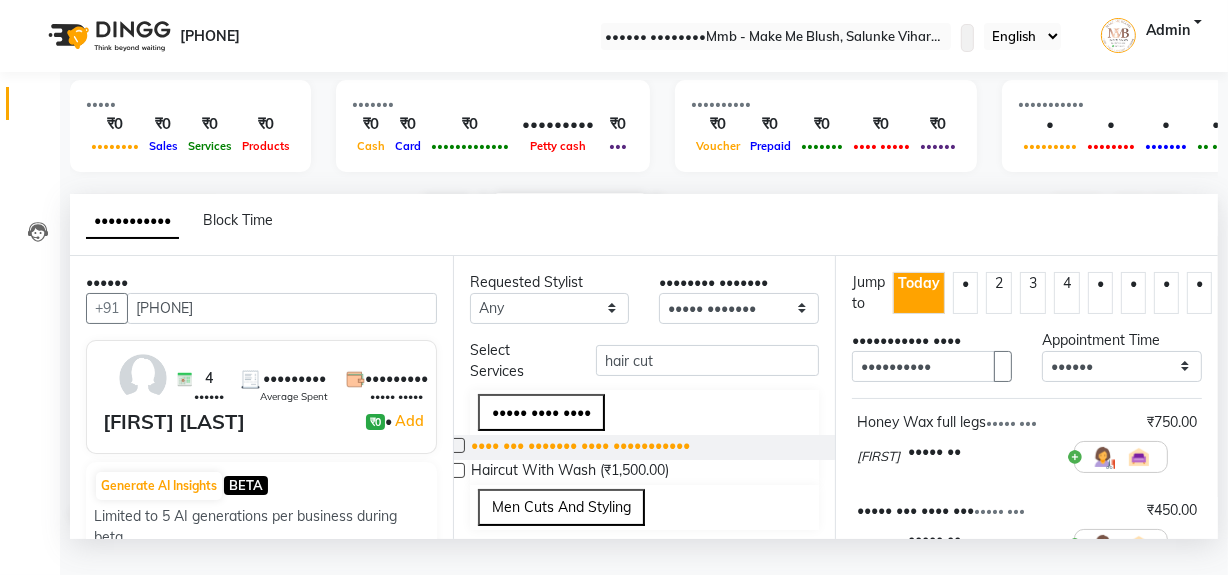 click on "•••• ••• ••••••• •••• •••••••••••" at bounding box center [580, 447] 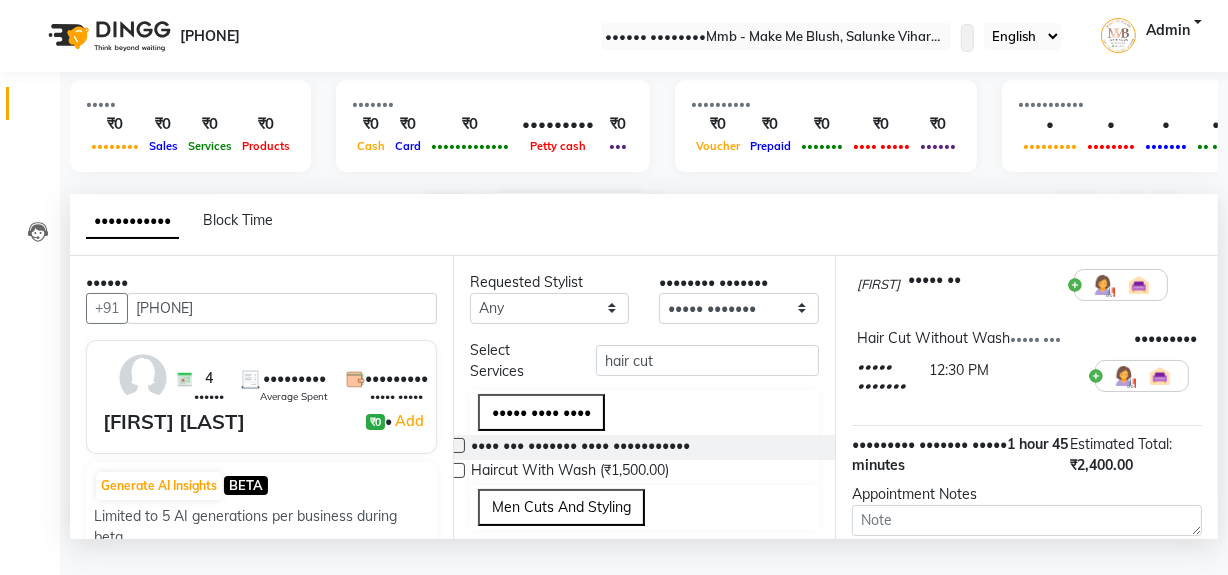 scroll, scrollTop: 470, scrollLeft: 0, axis: vertical 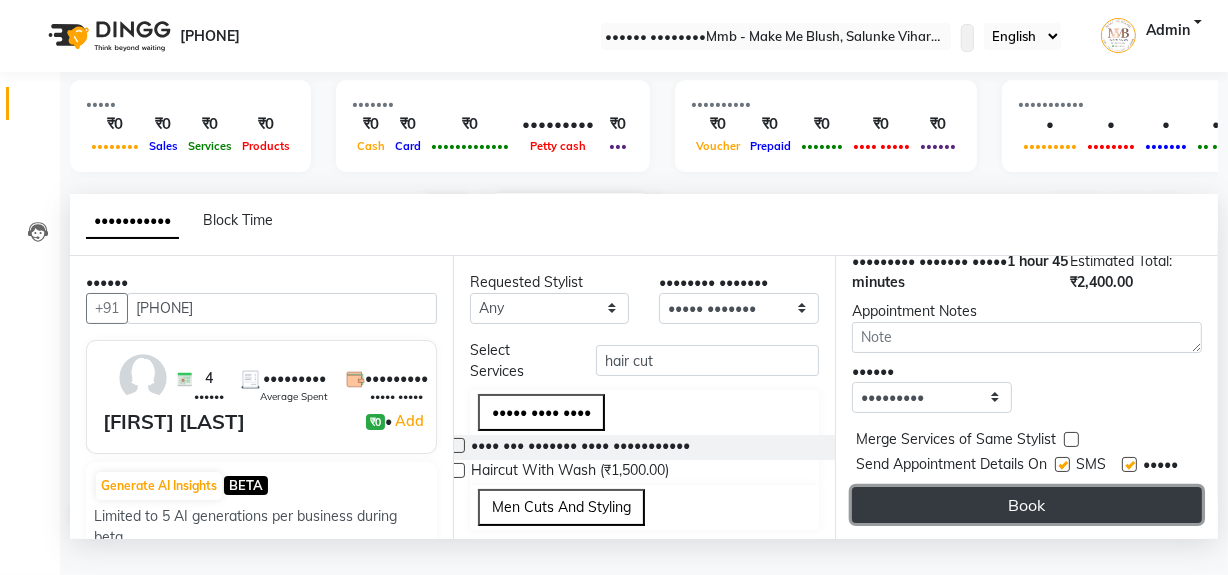 click on "Book" at bounding box center [1027, 505] 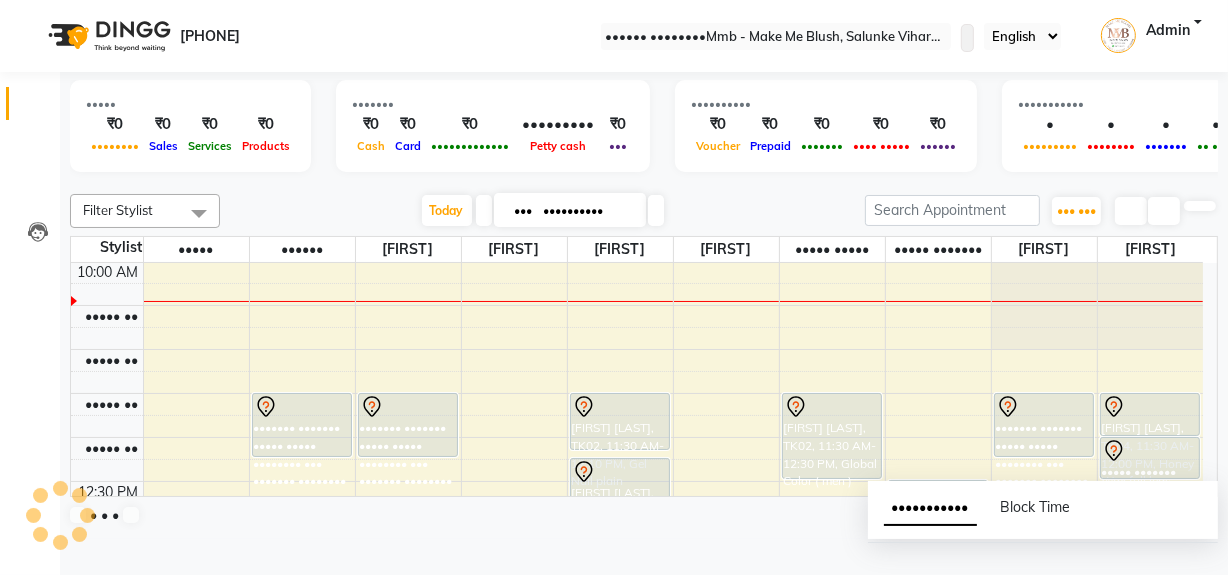 scroll, scrollTop: 0, scrollLeft: 0, axis: both 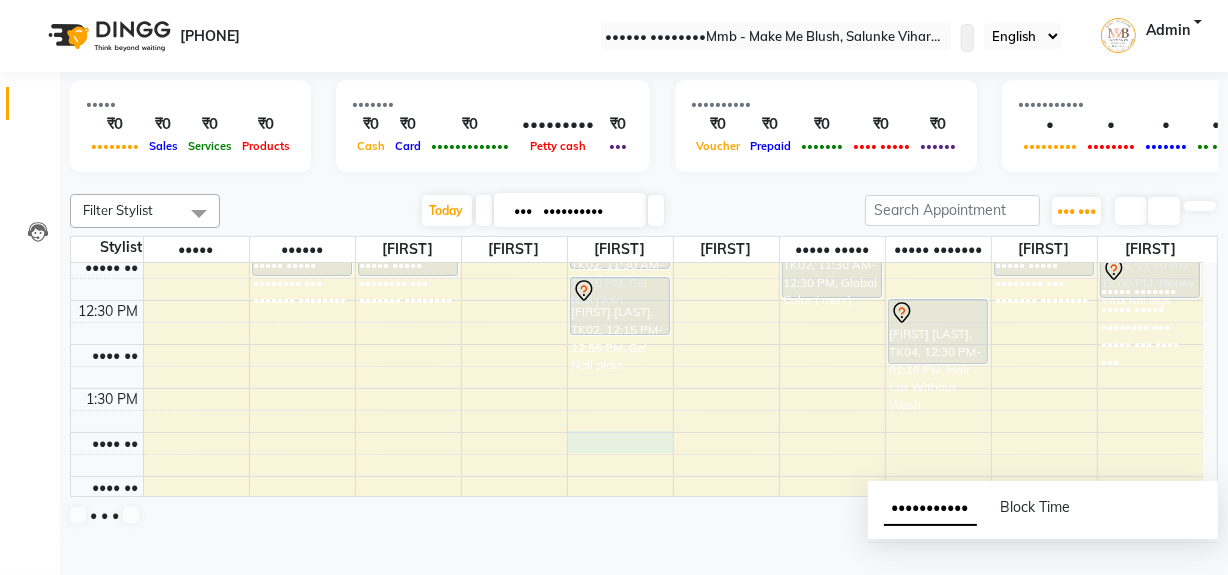 click on "•••• •• •••• •• ••••• •• ••••• •• ••••• •• ••••• •• ••••• •• ••••• •• •••• •• •••• •• •••• •• •••• •• •••• •• •••• •• •••• •• •••• •• •••• •• •••• •• •••• •• •••• •• •••• •• •••• •• •••• •• •••• ••             ••••••• ••••••• ••••• ••••• •••••••• ••• ••••••• ••••••••              ••••••• ••••••• ••••• ••••• •••••••• ••• ••••••• ••••••••              ••••••• ••••••• ••••• ••••• •••••••• ••• ••• •••• •••••              ••••••• ••••••• ••••• ••••• •••••••• ••• ••• •••• •••••              ••••••• ••••••••• ••••• ••••• •••••••• •••  ••••• •••••••             ••••••• ••••••• ••••• ••••• •••••••• ••• ••••••  ••••• • ••• •             ••••• ••••••• ••••• ••••• •••••••• ••• •••• ••• ••••••• ••••             ••••••• ••••••• ••••• ••••• •••••••• ••• ••••• ••••••• •••• •••••              ••••••• ••••••• ••••• ••••• •••••••• ••• ••••••• ••••••••              ••••• ••••••• ••••• ••••• •••••••• ••• ••••• ••• •••• ••••             ••••• ••••••• ••••• ••••• •••••••• ••• ••••• ••• •••• •••" at bounding box center [637, 520] 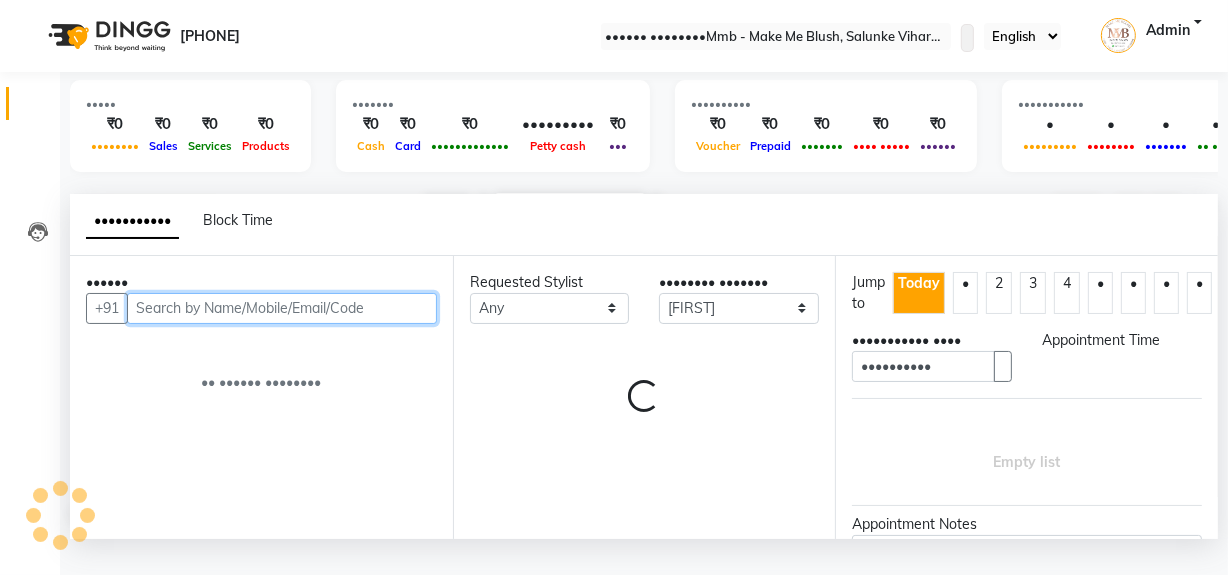 scroll, scrollTop: 0, scrollLeft: 0, axis: both 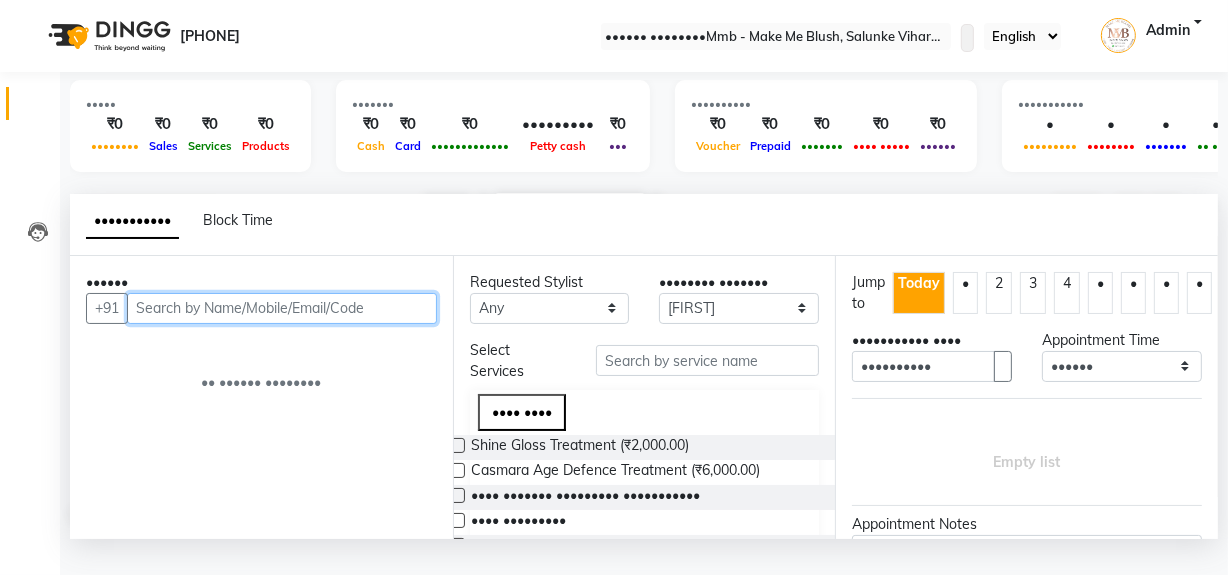 click at bounding box center (282, 308) 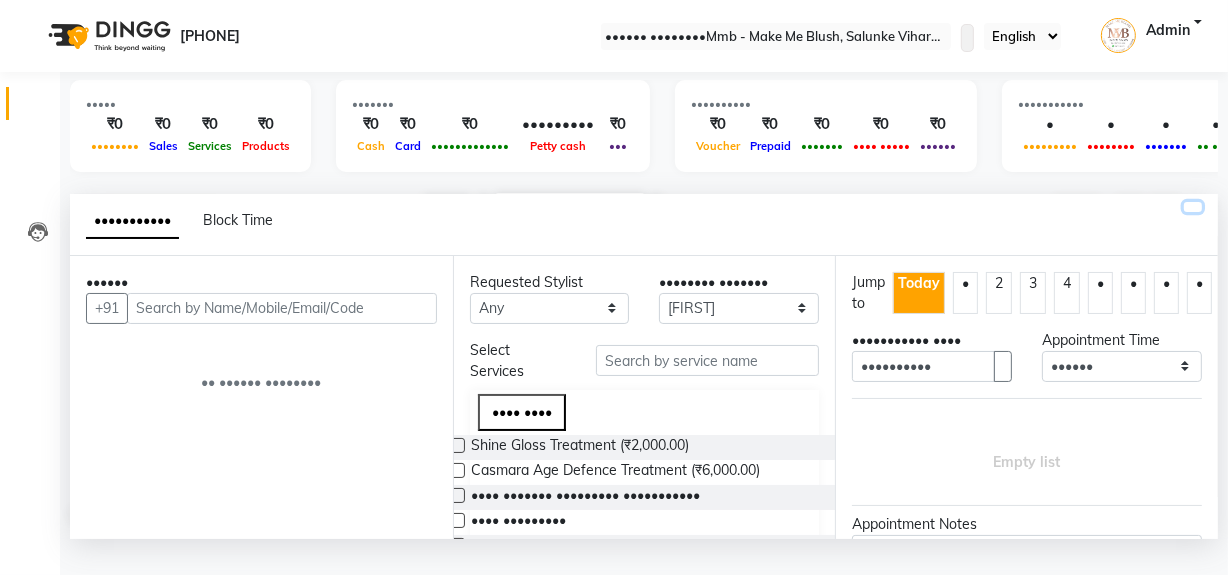 click at bounding box center [1193, 207] 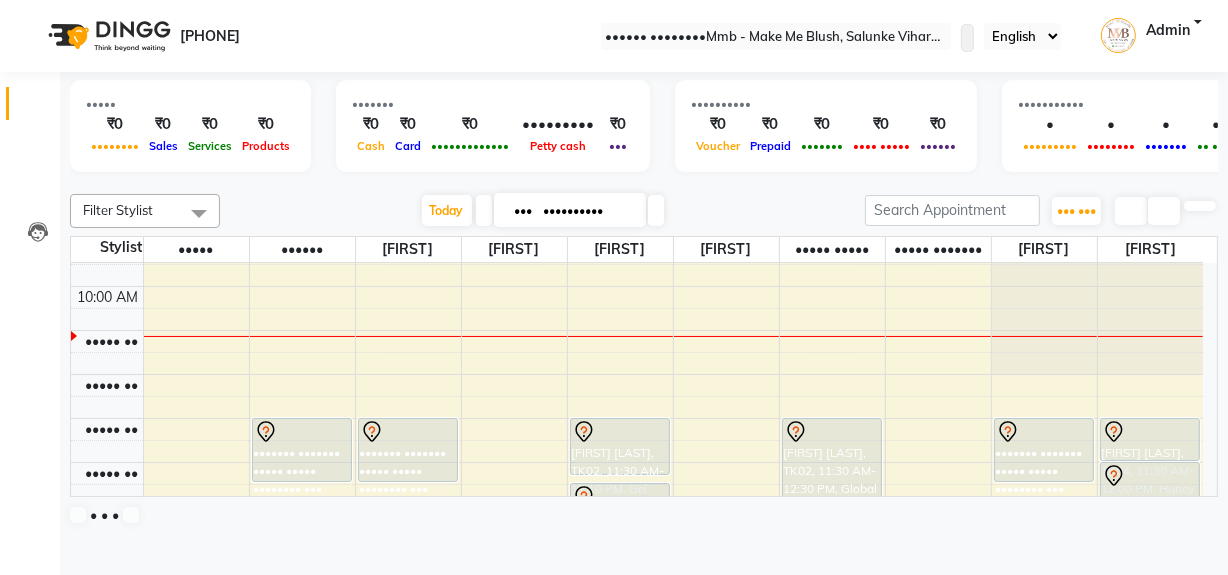 scroll, scrollTop: 28, scrollLeft: 0, axis: vertical 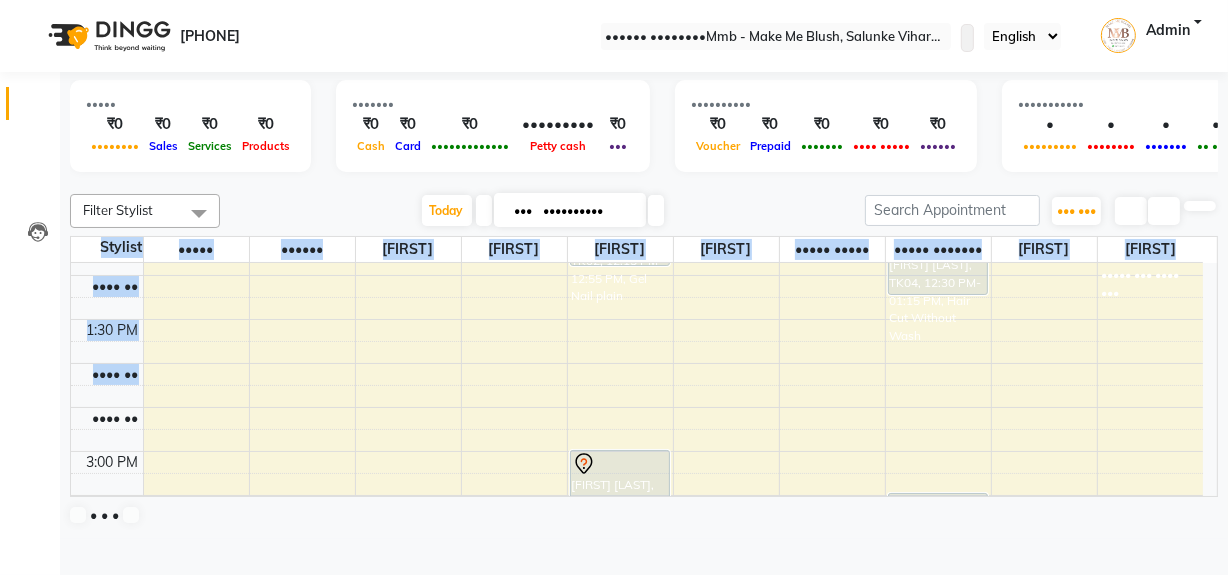 drag, startPoint x: 942, startPoint y: 519, endPoint x: 908, endPoint y: 406, distance: 118.004234 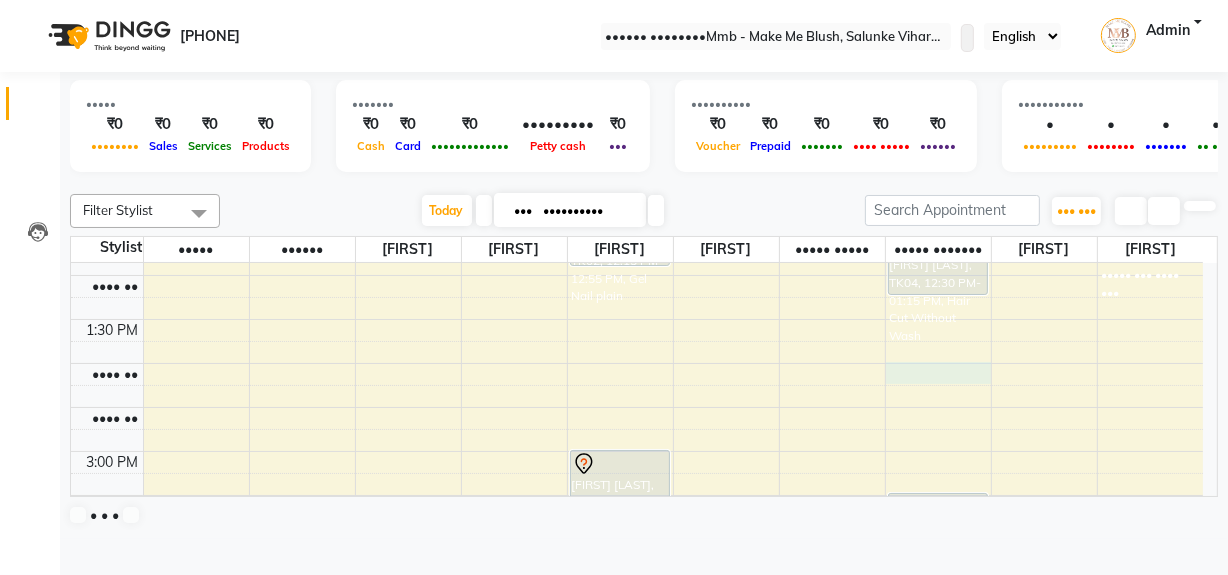 click on "•••• •• •••• •• ••••• •• ••••• •• ••••• •• ••••• •• ••••• •• ••••• •• •••• •• •••• •• •••• •• •••• •• •••• •• •••• •• •••• •• •••• •• •••• •• •••• •• •••• •• •••• •• •••• •• •••• •• •••• •• •••• ••             ••••••• ••••••• ••••• ••••• •••••••• ••• ••••••• ••••••••              ••••••• ••••••• ••••• ••••• •••••••• ••• ••••••• ••••••••              ••••••• ••••••• ••••• ••••• •••••••• ••• ••• •••• •••••              ••••••• ••••••• ••••• ••••• •••••••• ••• ••• •••• •••••              ••••••• ••••••••• ••••• ••••• •••••••• •••  ••••• •••••••             ••••••• ••••••• ••••• ••••• •••••••• ••• ••••••  ••••• • ••• •             ••••• ••••••• ••••• ••••• •••••••• ••• •••• ••• ••••••• ••••             ••••••• ••••••• ••••• ••••• •••••••• ••• ••••• ••••••• •••• •••••              ••••••• ••••••• ••••• ••••• •••••••• ••• ••••••• ••••••••              ••••• ••••••• ••••• ••••• •••••••• ••• ••••• ••• •••• ••••             ••••• ••••••• ••••• ••••• •••••••• ••• ••••• ••• •••• •••" at bounding box center [637, 451] 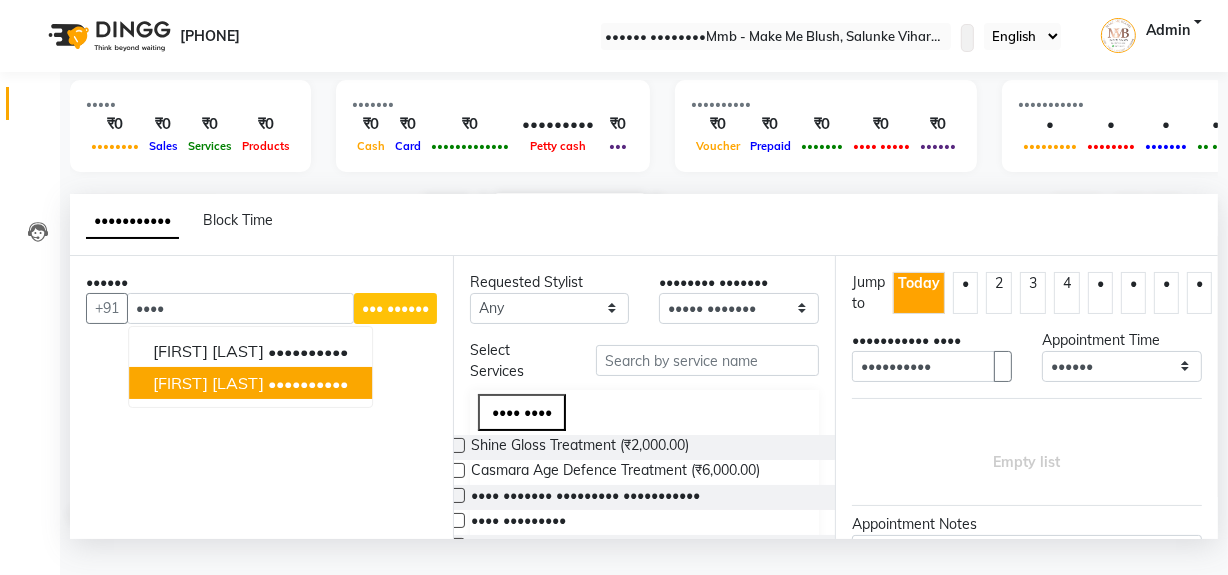 click on "[PHONE]" at bounding box center (308, 383) 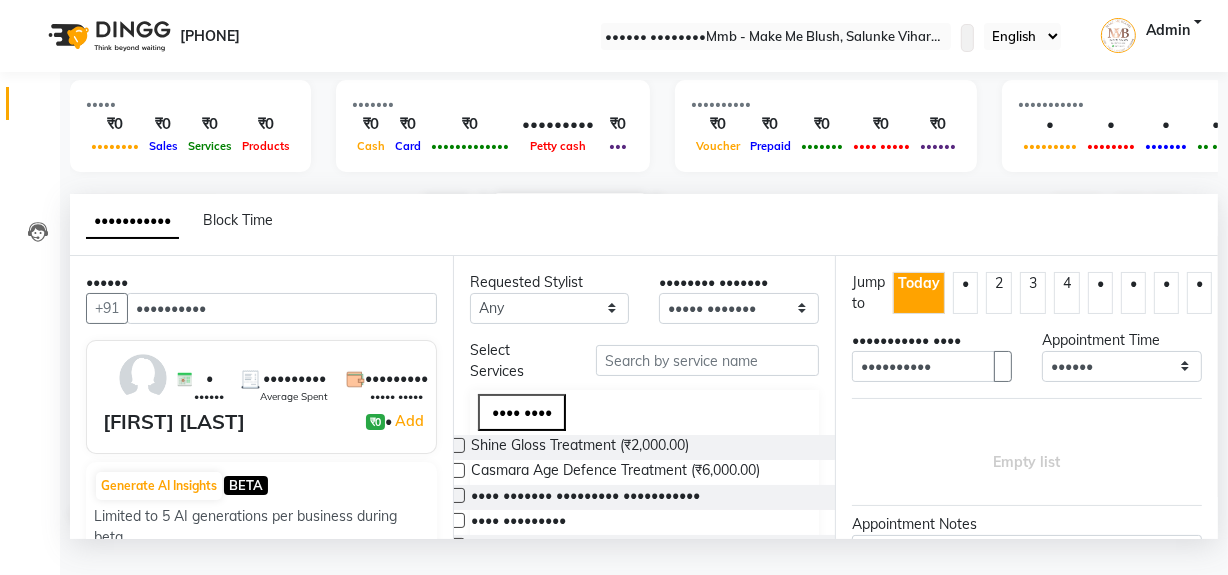 type on "••••••••••" 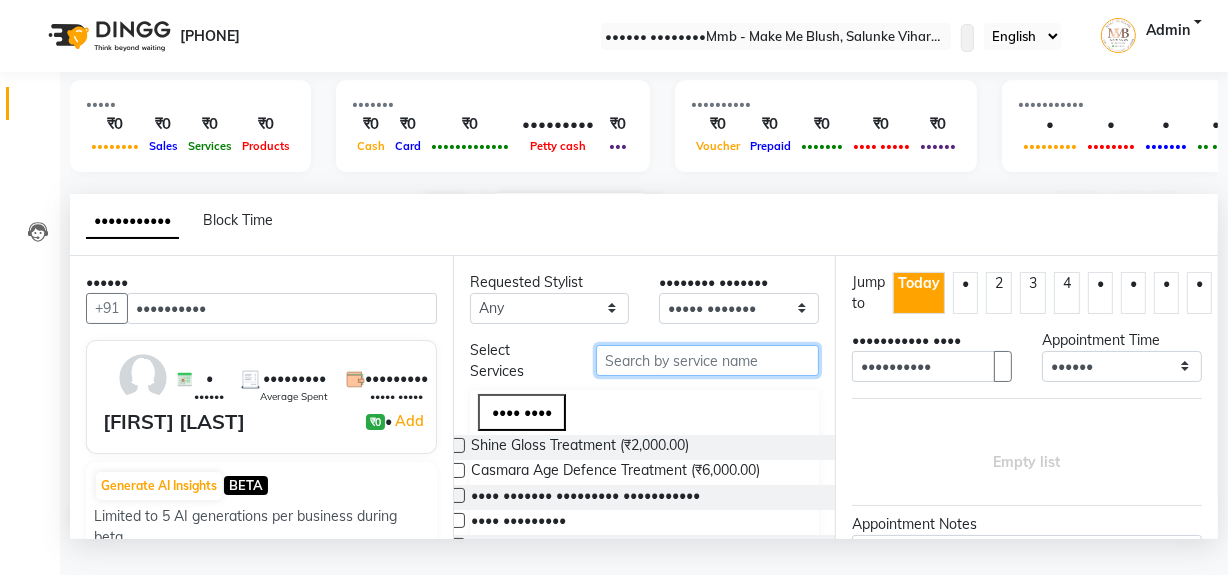 click at bounding box center (707, 360) 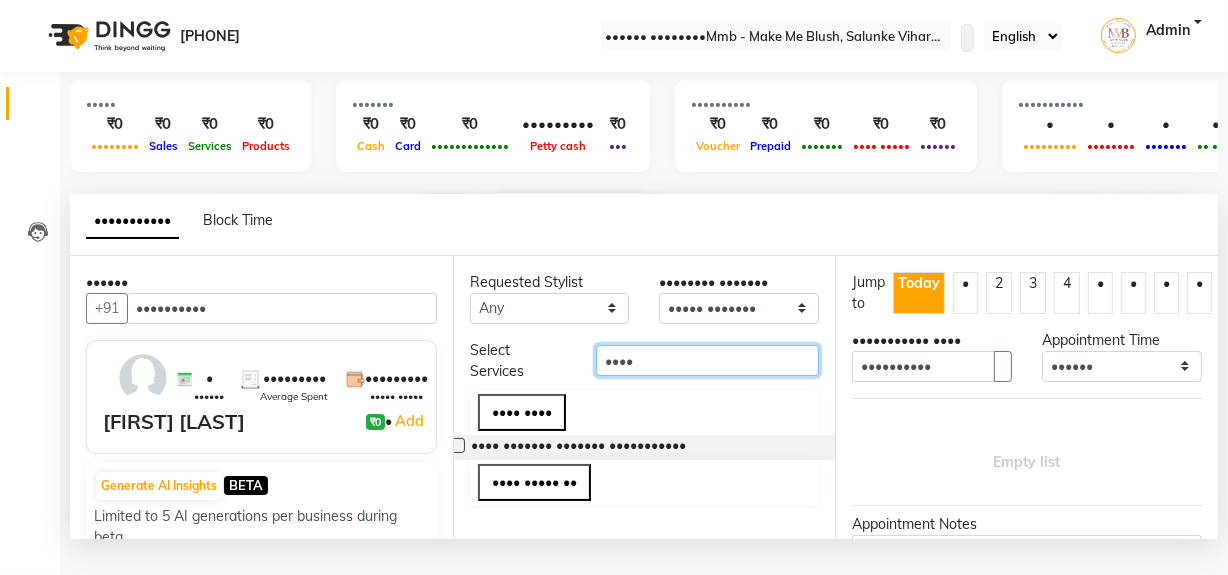 type on "••••" 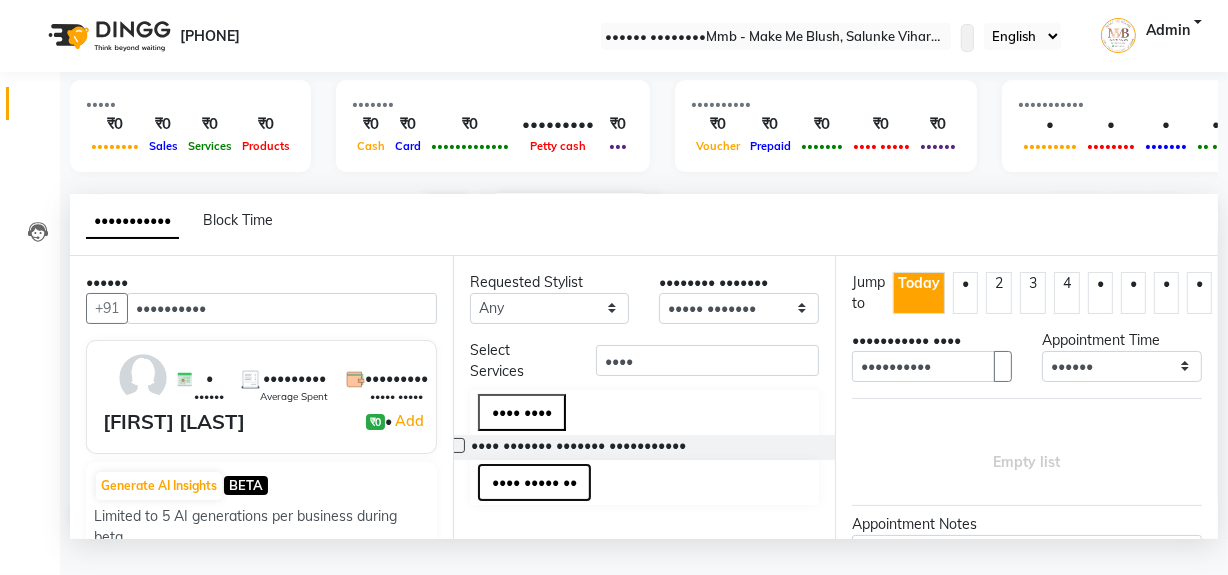 click on "•••• ••••• ••" at bounding box center (534, 482) 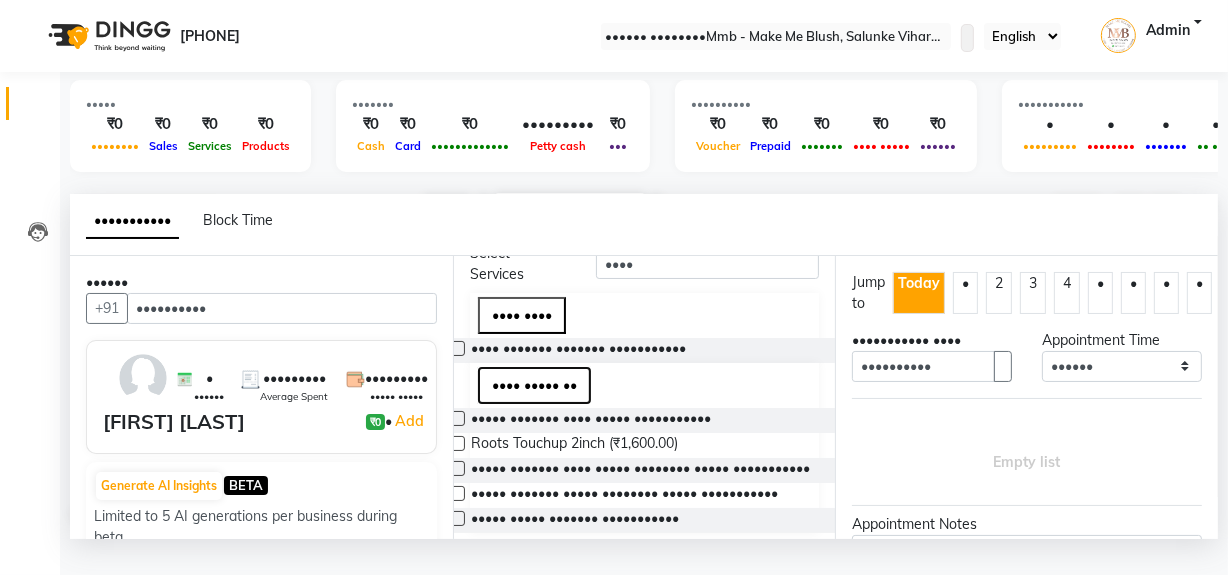 scroll, scrollTop: 109, scrollLeft: 0, axis: vertical 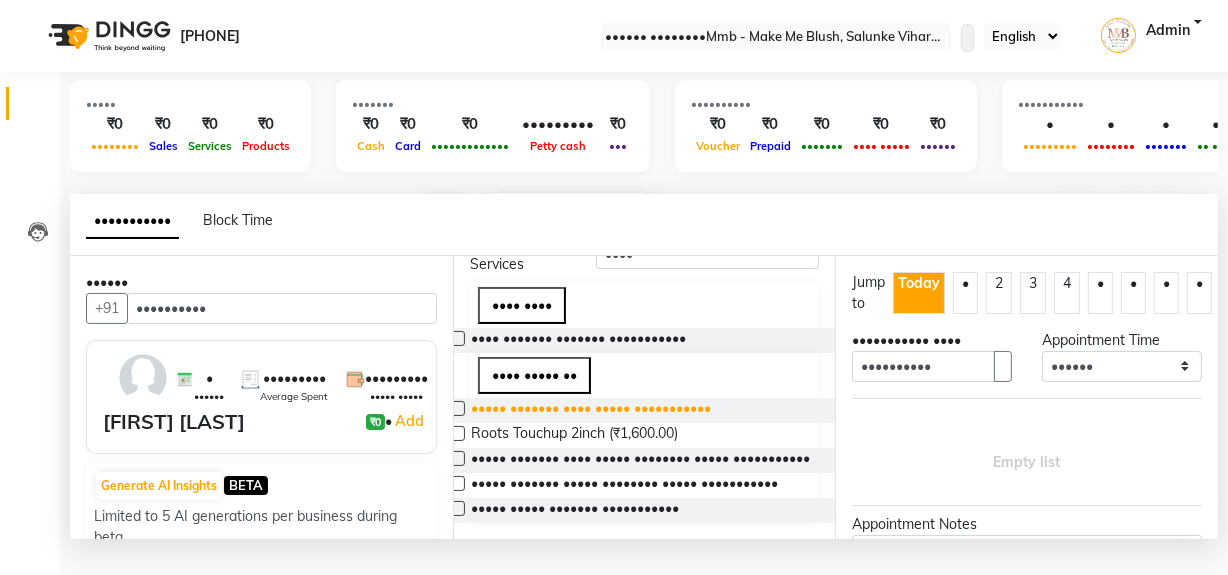 click on "••••• ••••••• •••• •••••  •••••••••••" at bounding box center (591, 410) 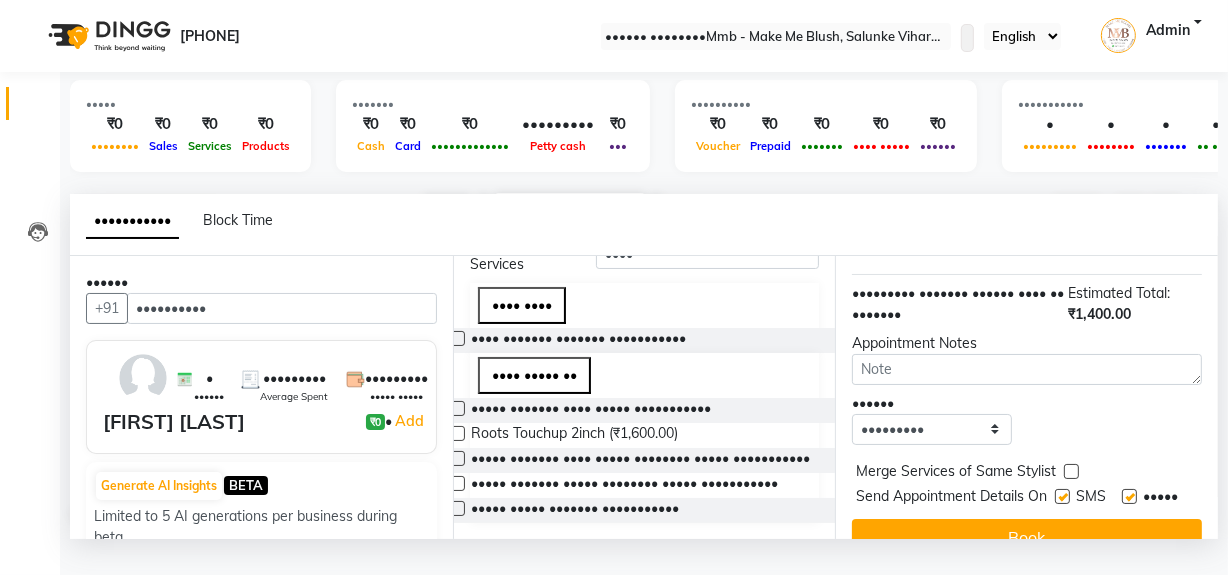 scroll, scrollTop: 296, scrollLeft: 0, axis: vertical 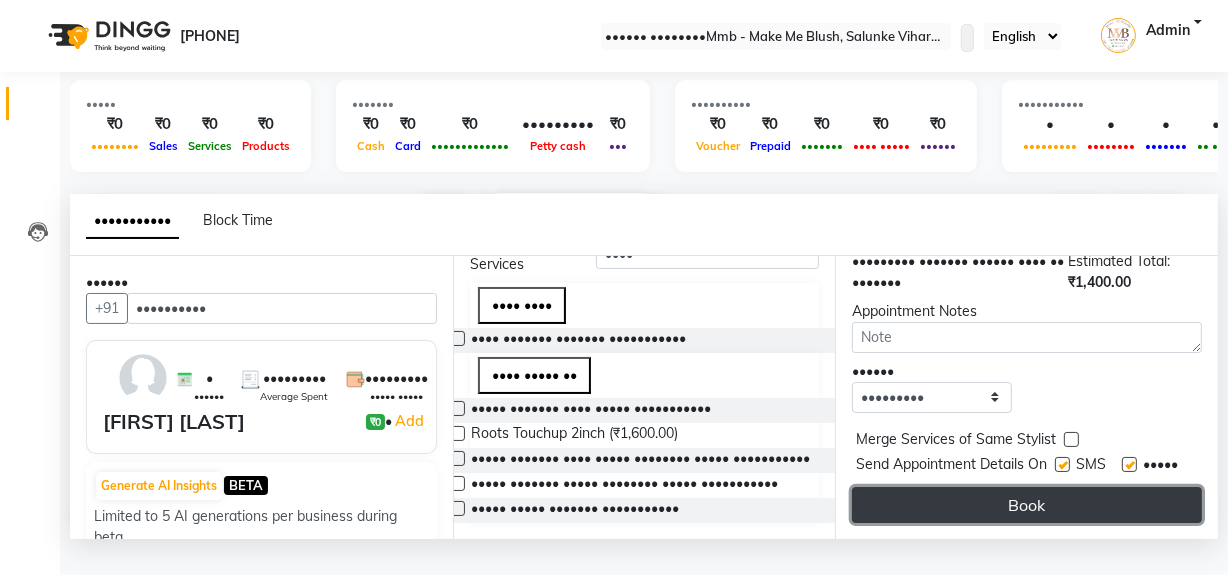 click on "Book" at bounding box center [1027, 505] 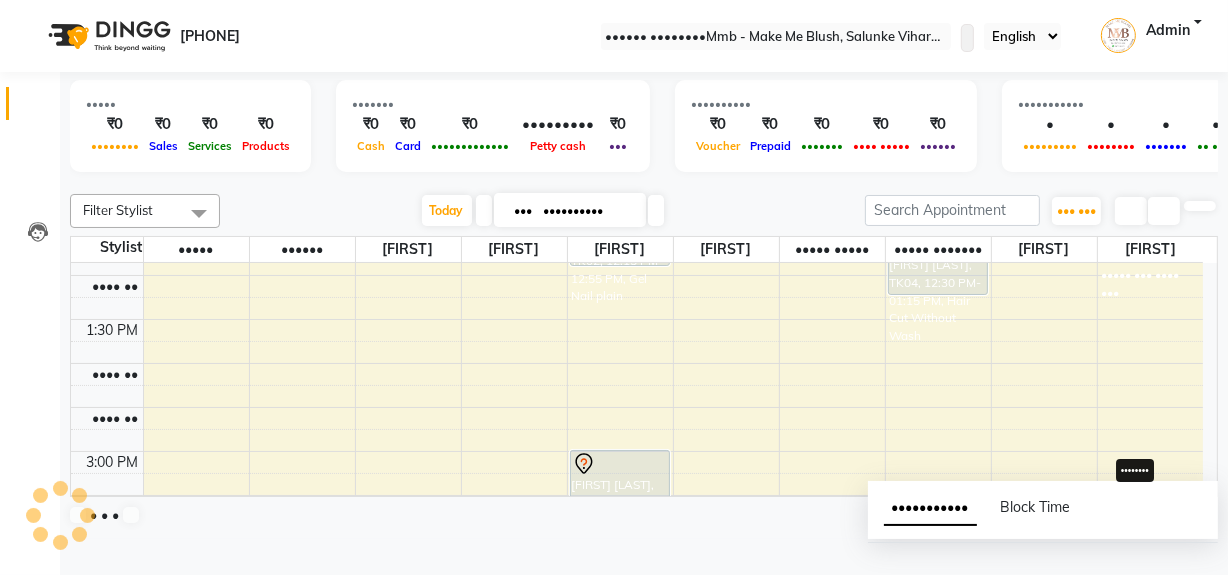 scroll, scrollTop: 0, scrollLeft: 0, axis: both 